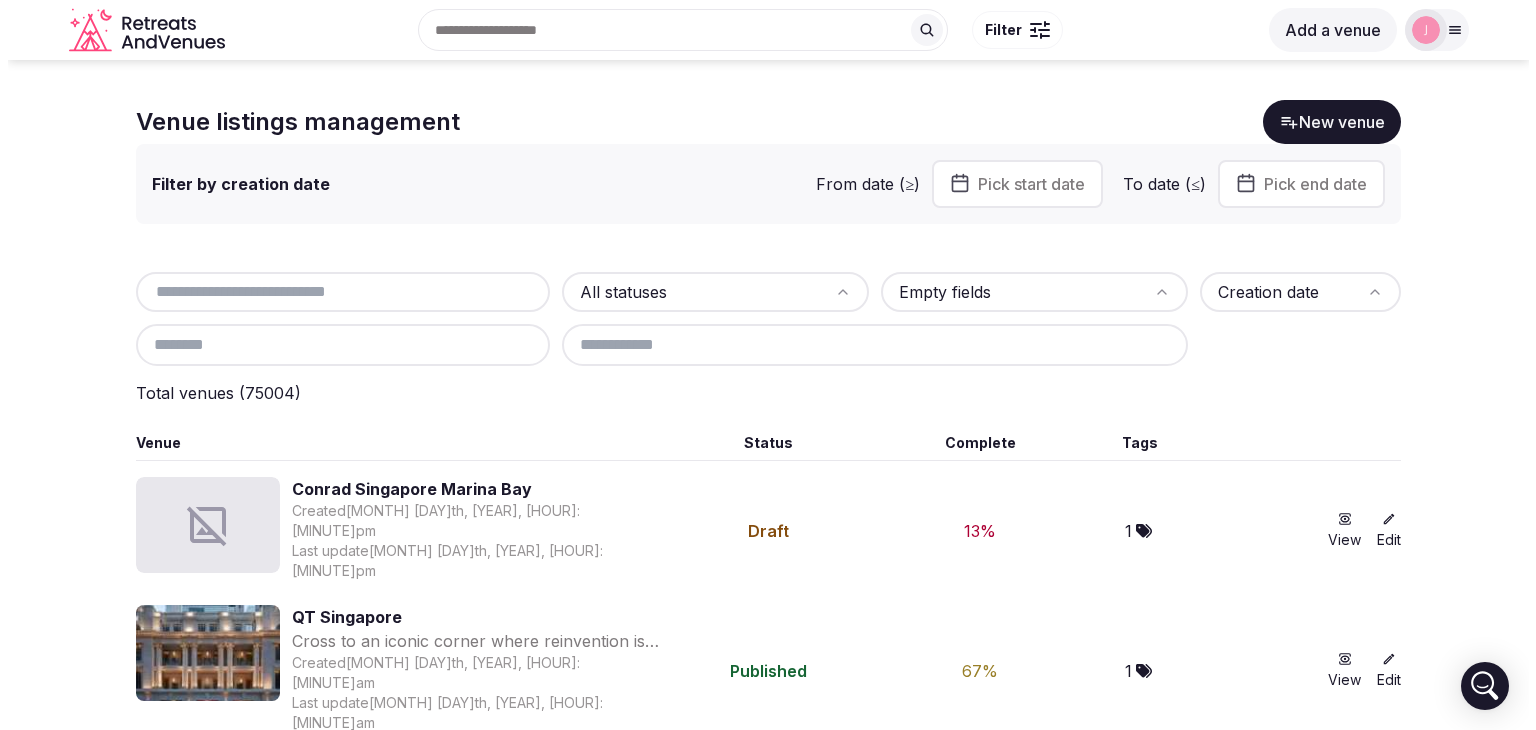 scroll, scrollTop: 0, scrollLeft: 0, axis: both 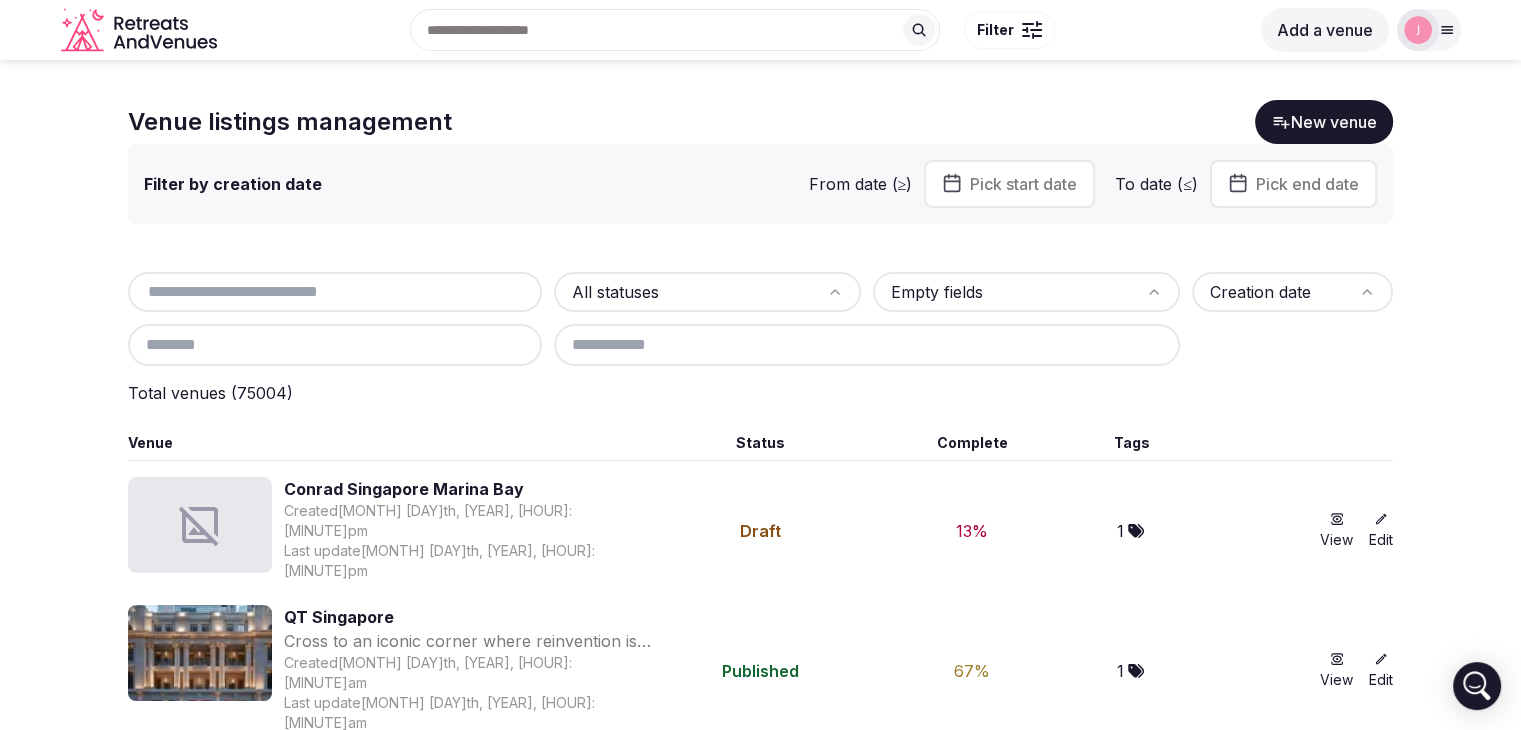 click at bounding box center [335, 292] 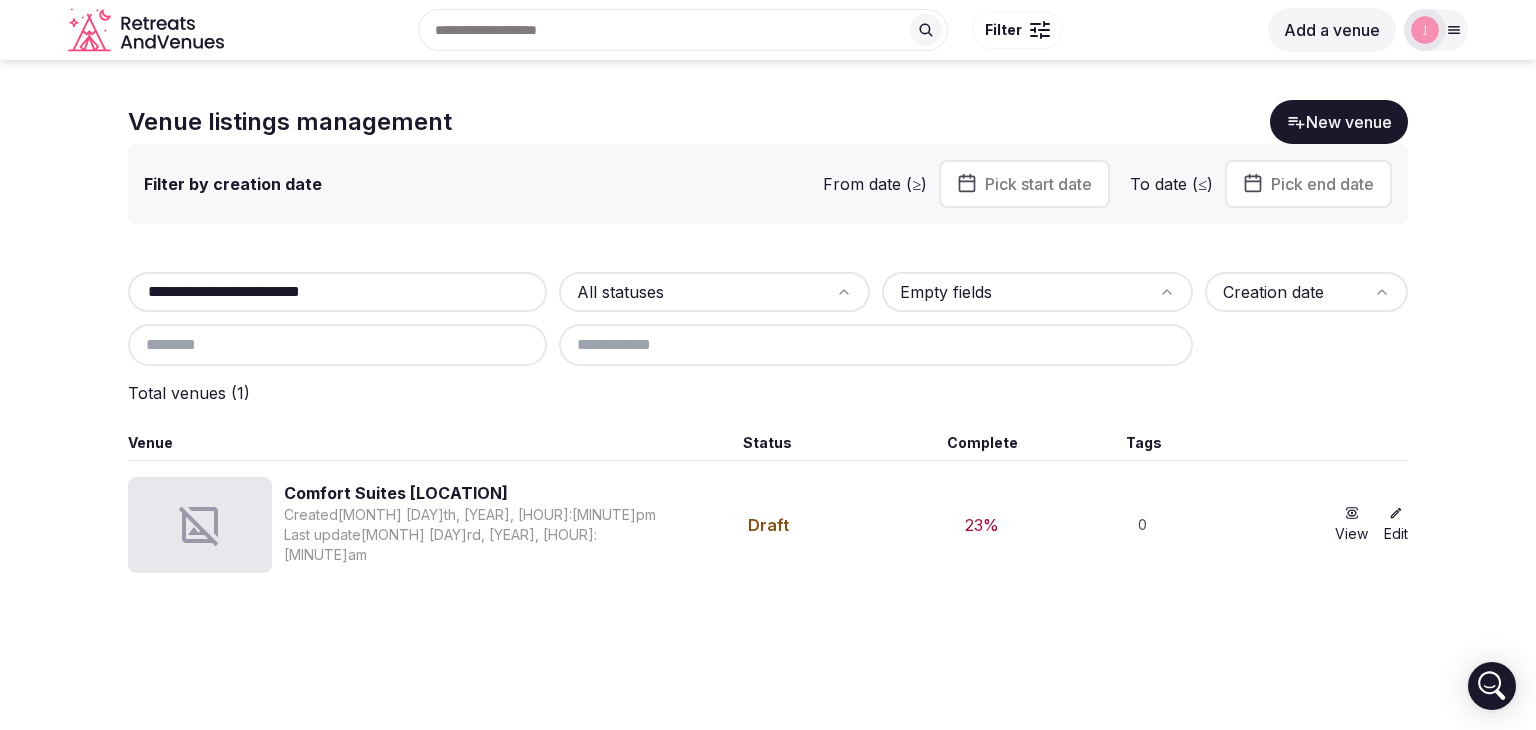 type on "**********" 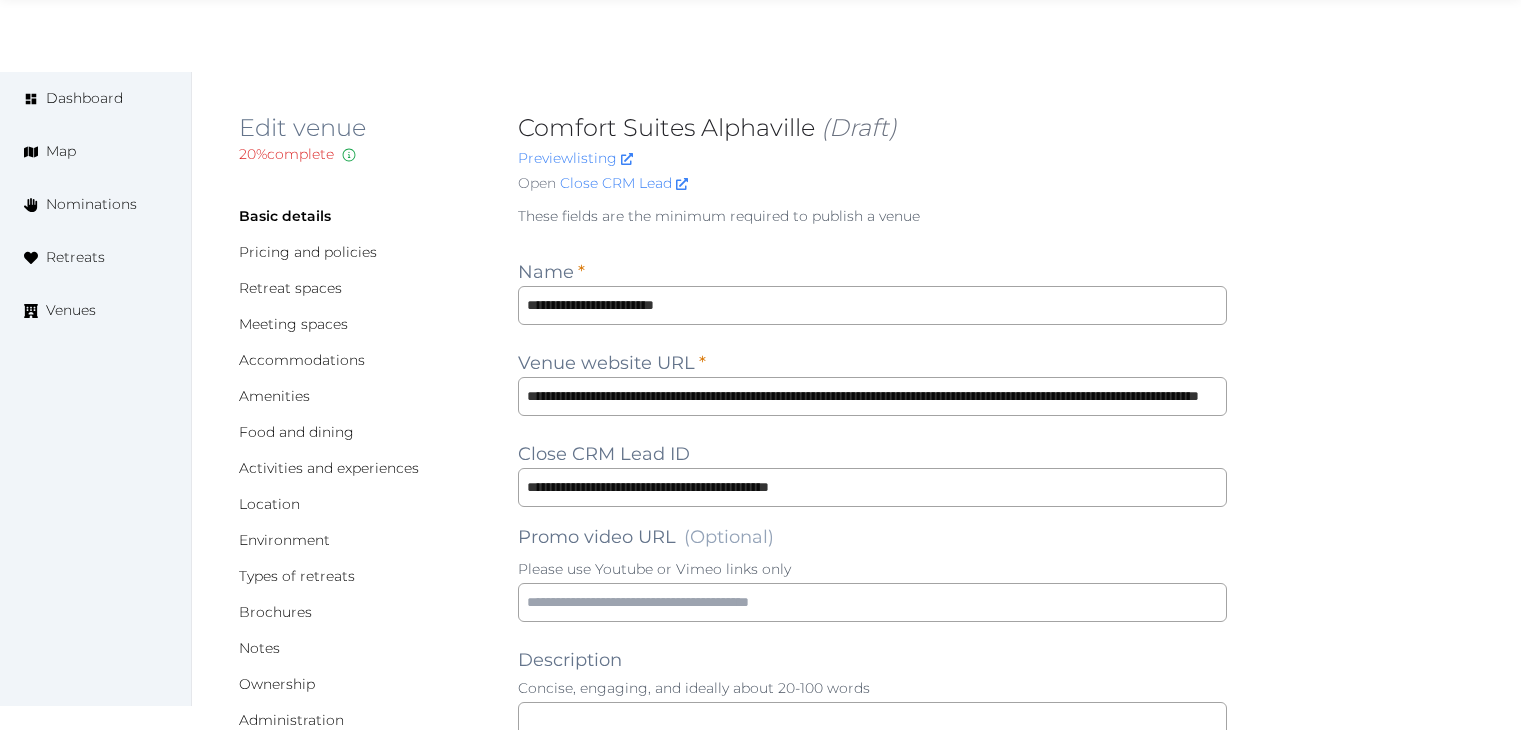 scroll, scrollTop: 1760, scrollLeft: 0, axis: vertical 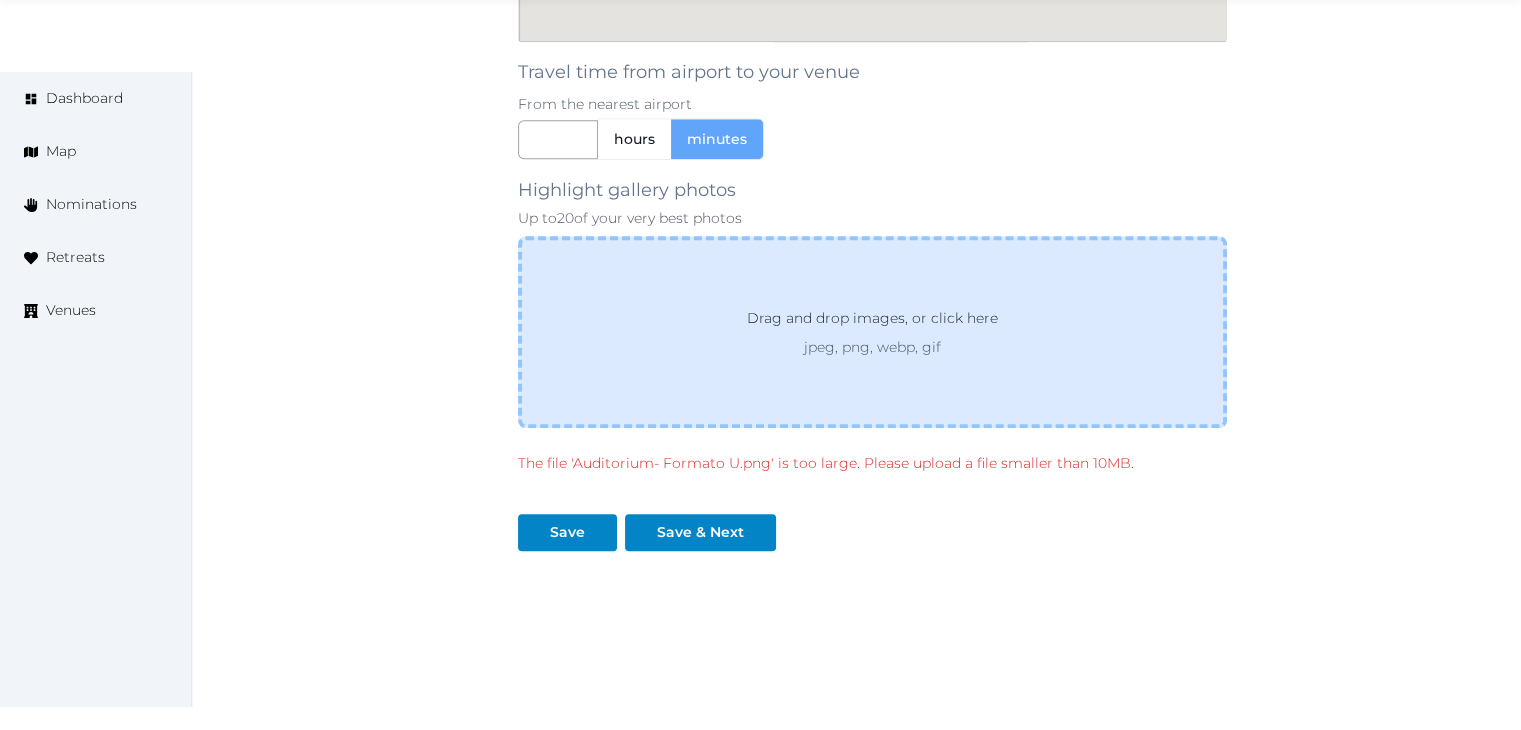 click on "Drag and drop images, or click here" at bounding box center [872, 322] 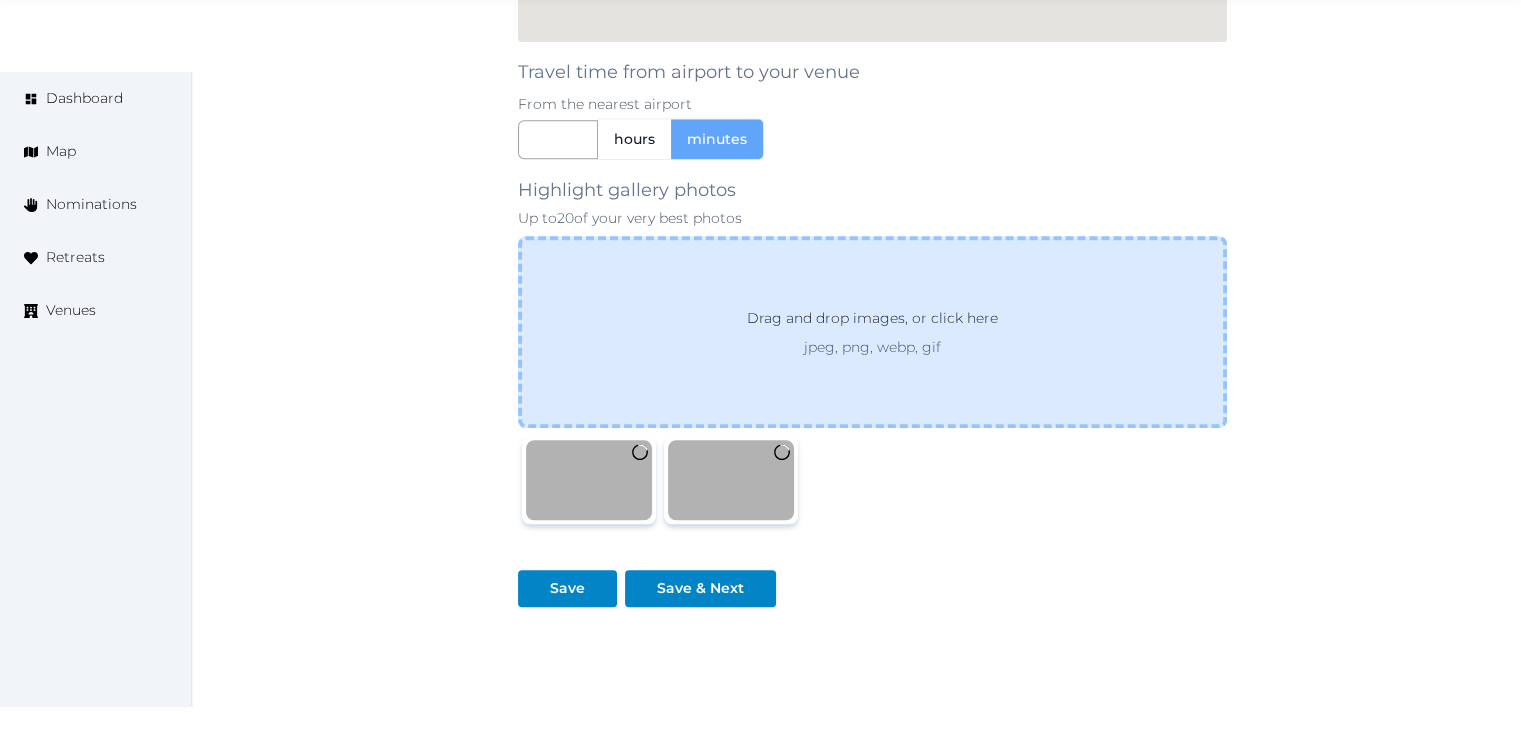click on "Drag and drop images, or click here" at bounding box center (872, 322) 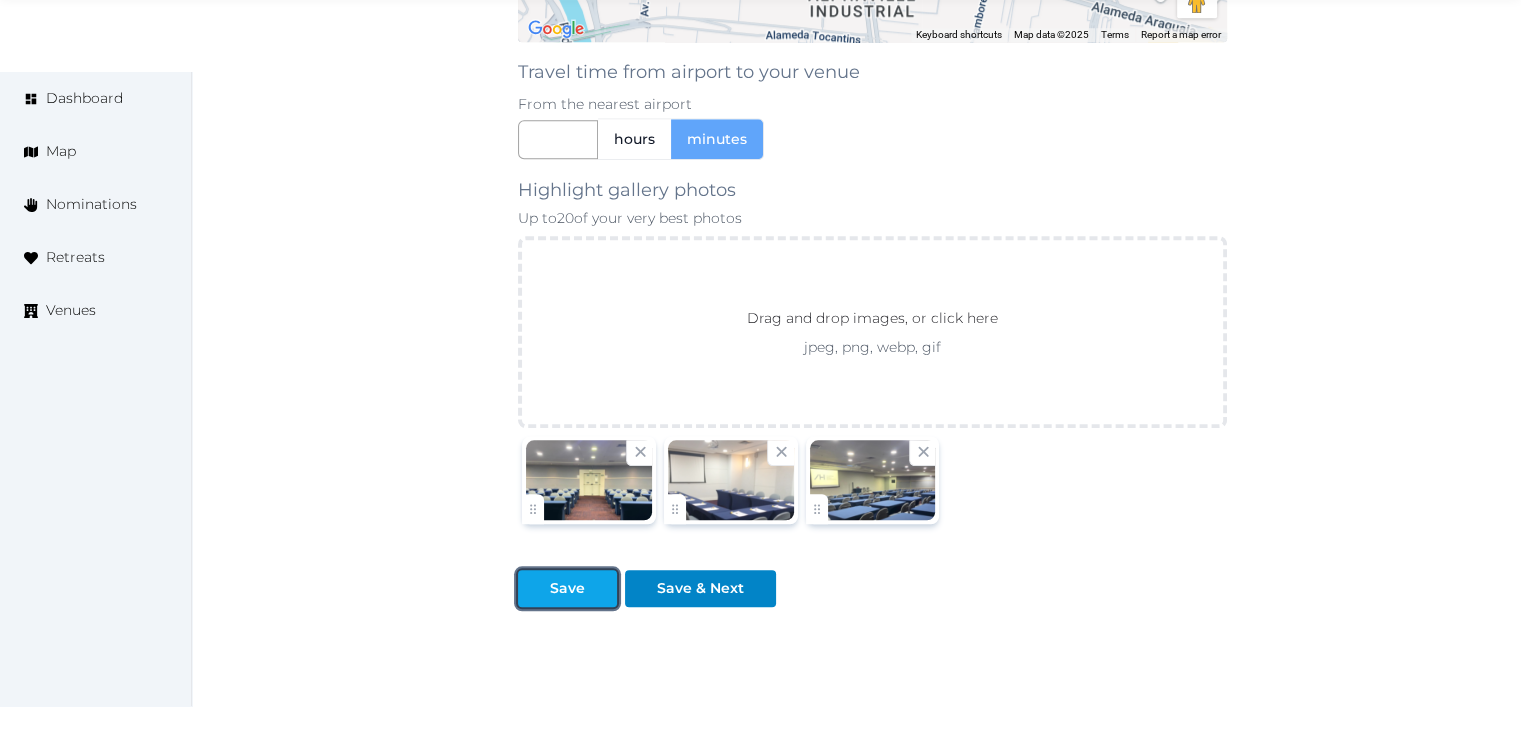 click on "Save" at bounding box center (567, 588) 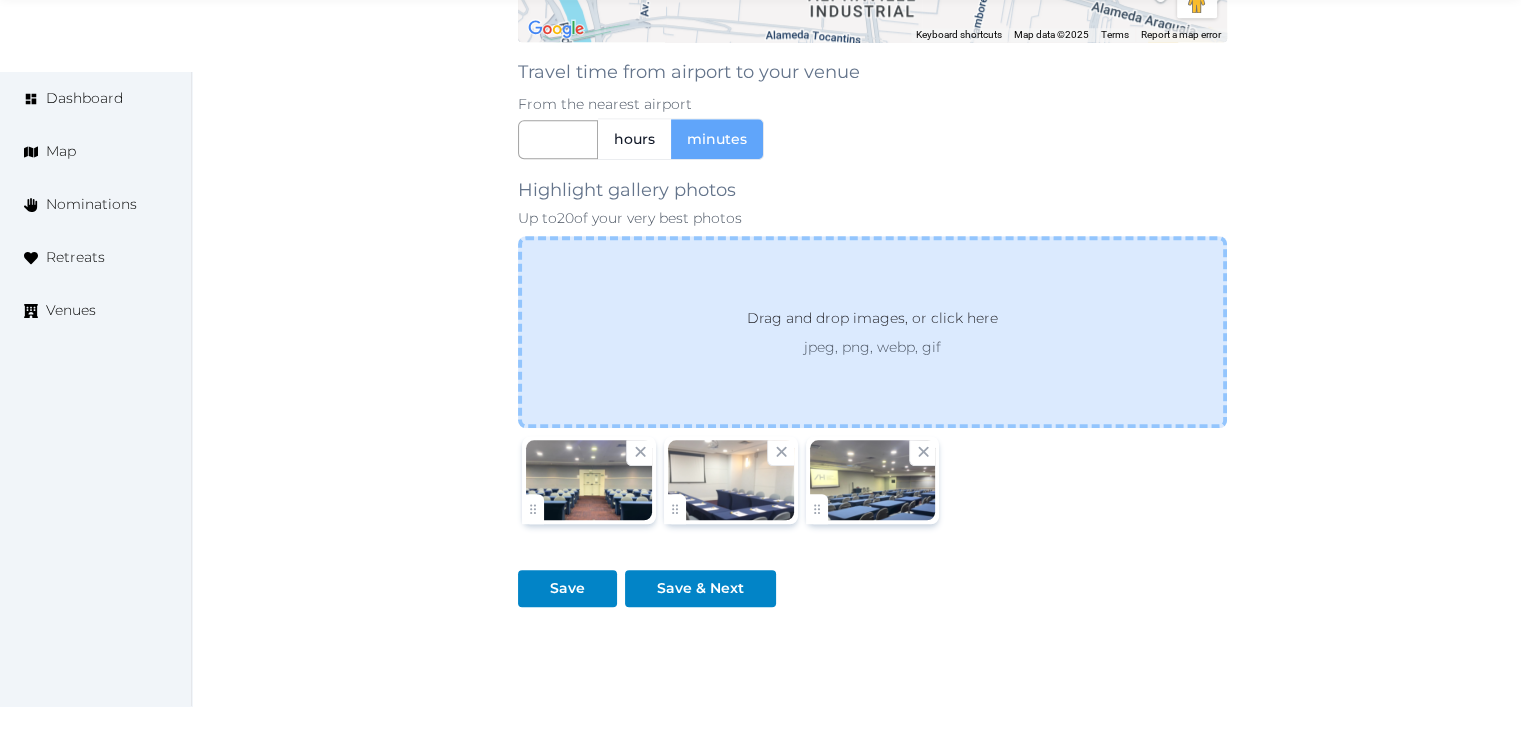 click on "Drag and drop images, or click here jpeg, png, webp, gif" at bounding box center [872, 332] 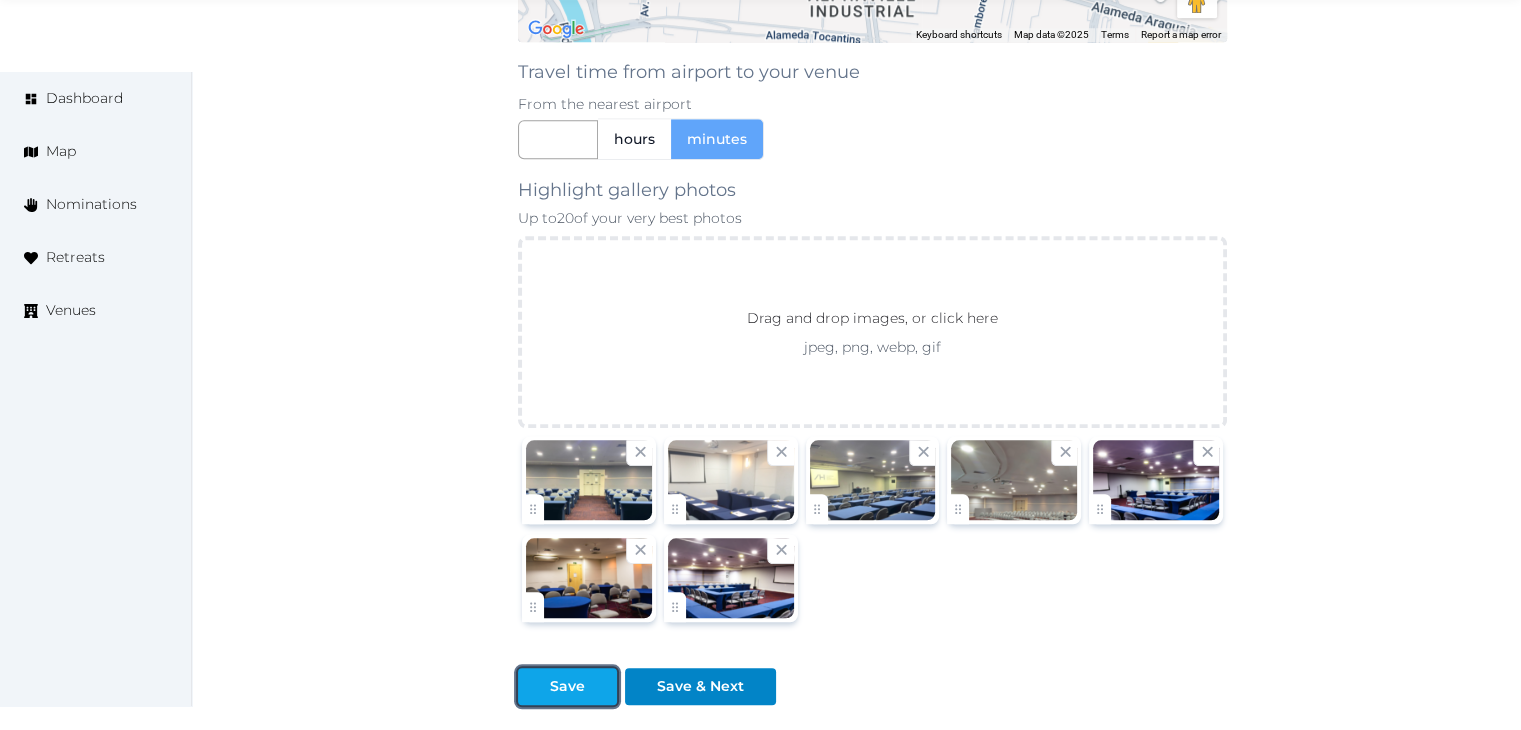 click on "Save" at bounding box center [567, 686] 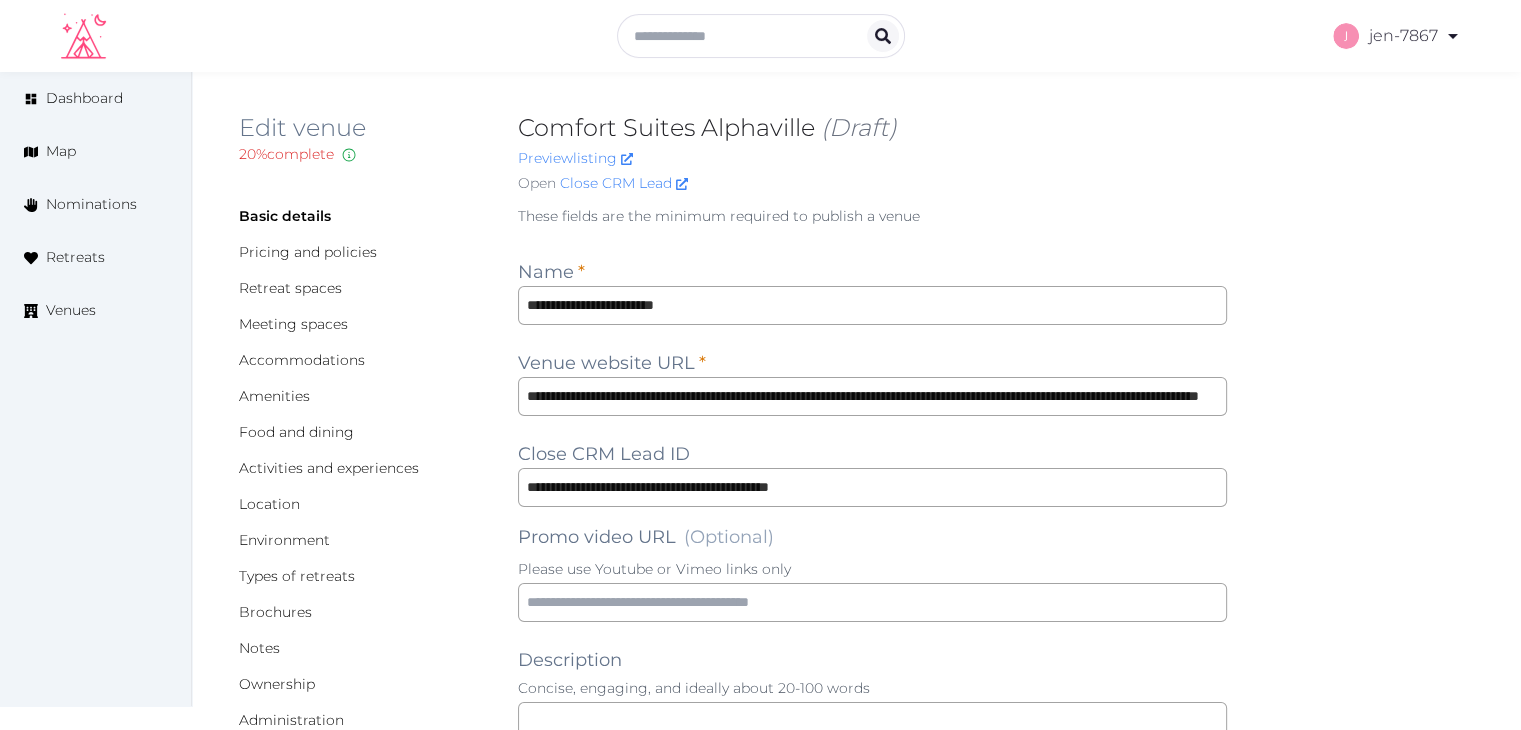 scroll, scrollTop: 0, scrollLeft: 0, axis: both 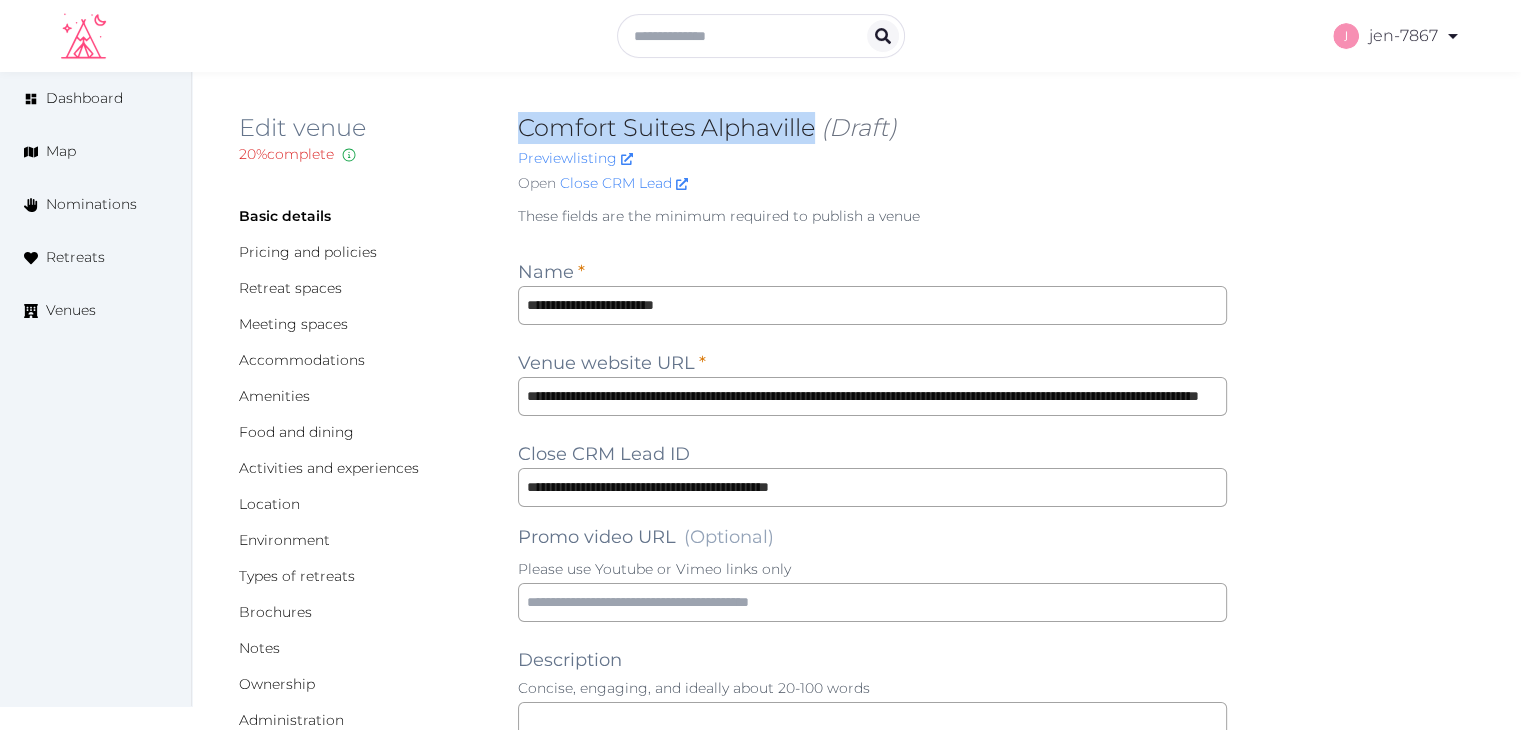 drag, startPoint x: 812, startPoint y: 129, endPoint x: 512, endPoint y: 125, distance: 300.02667 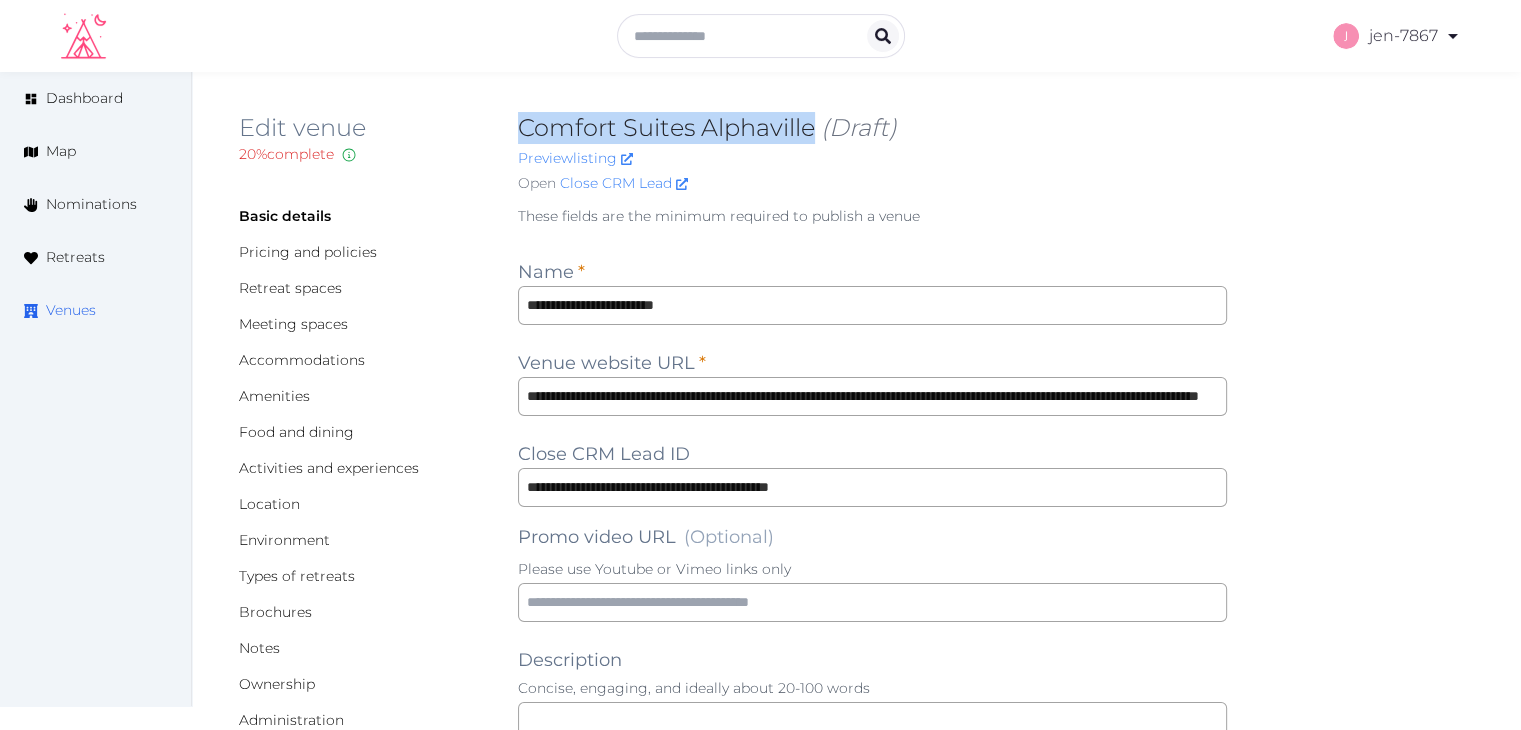 click on "Venues" at bounding box center [71, 310] 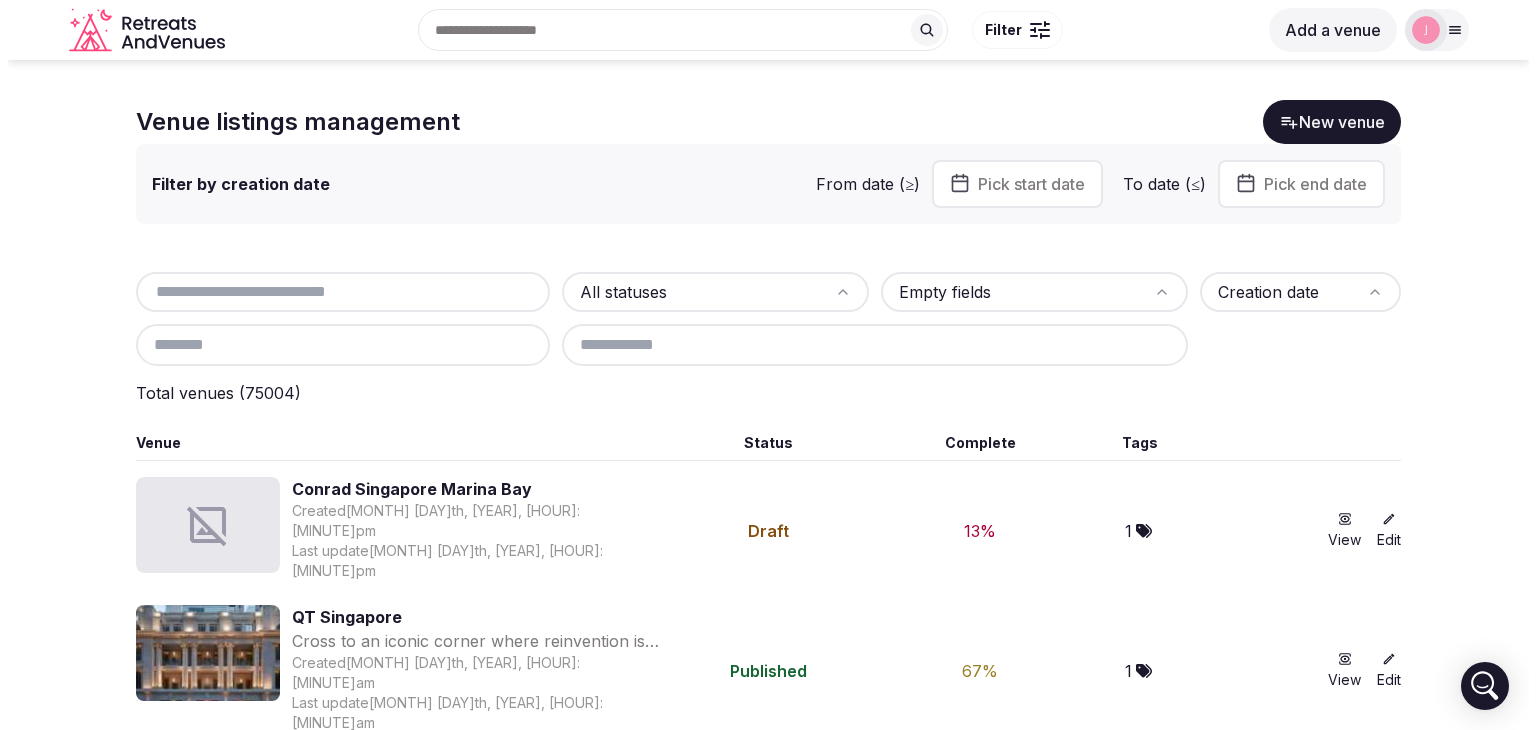 scroll, scrollTop: 0, scrollLeft: 0, axis: both 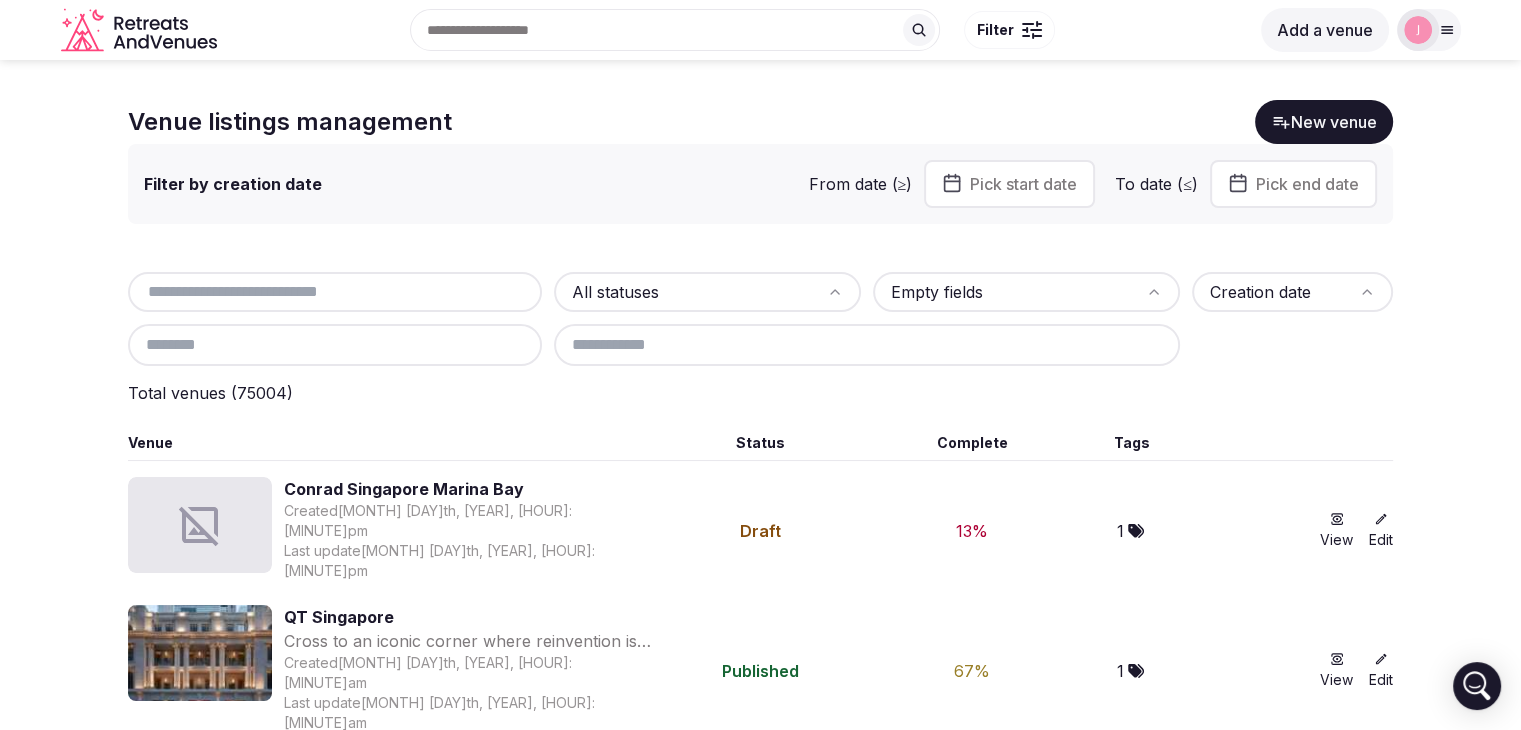 click at bounding box center (335, 292) 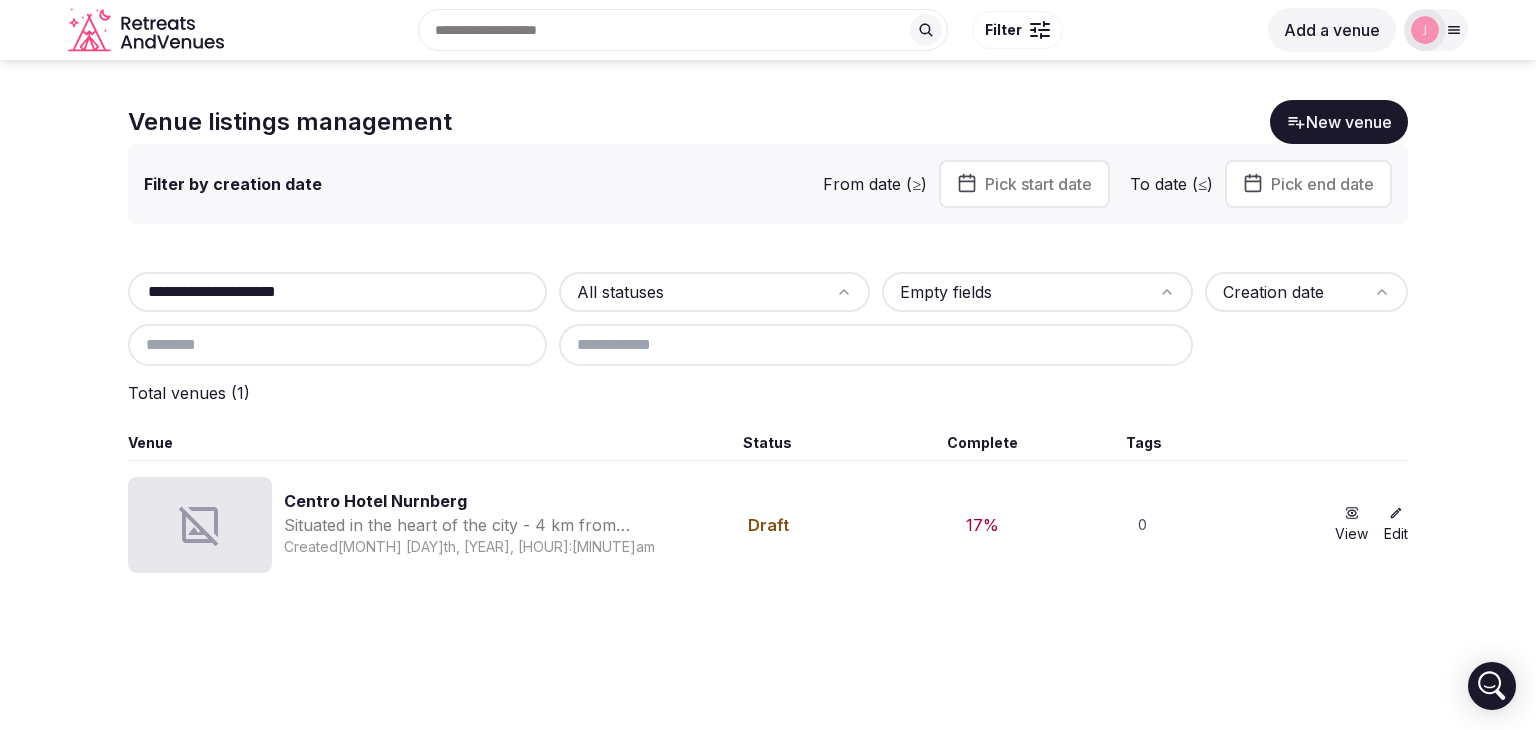 type on "**********" 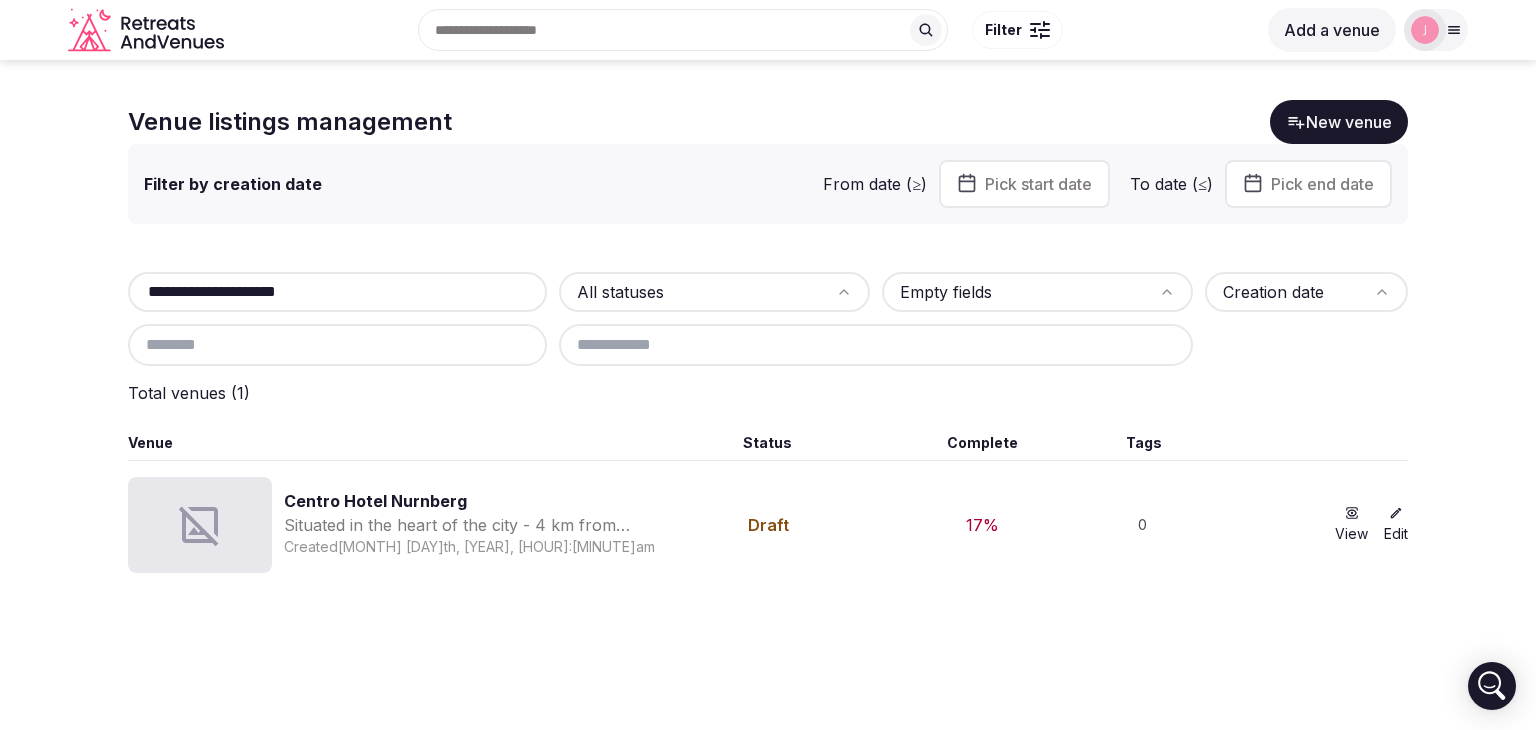 click on "Centro Hotel Nurnberg" at bounding box center [471, 501] 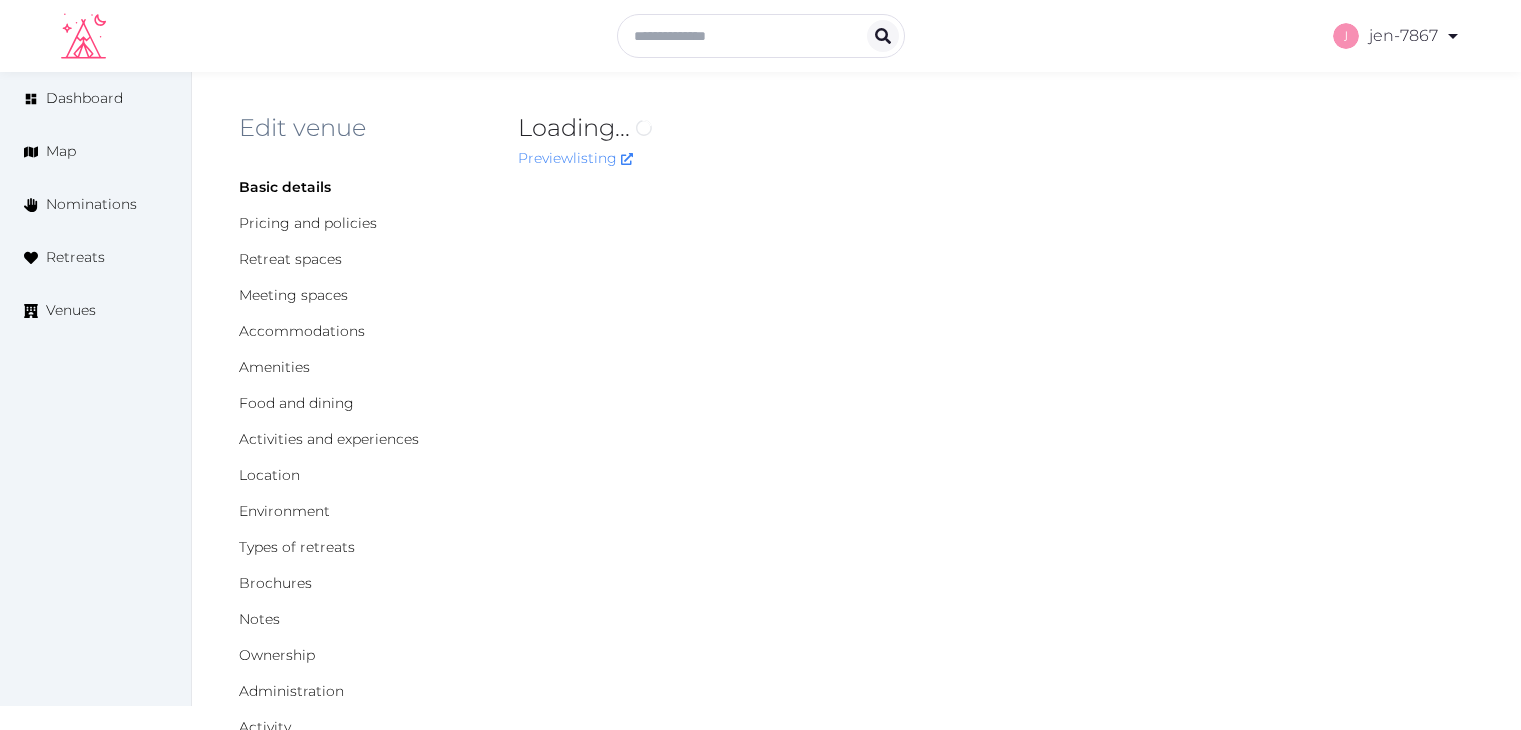 scroll, scrollTop: 0, scrollLeft: 0, axis: both 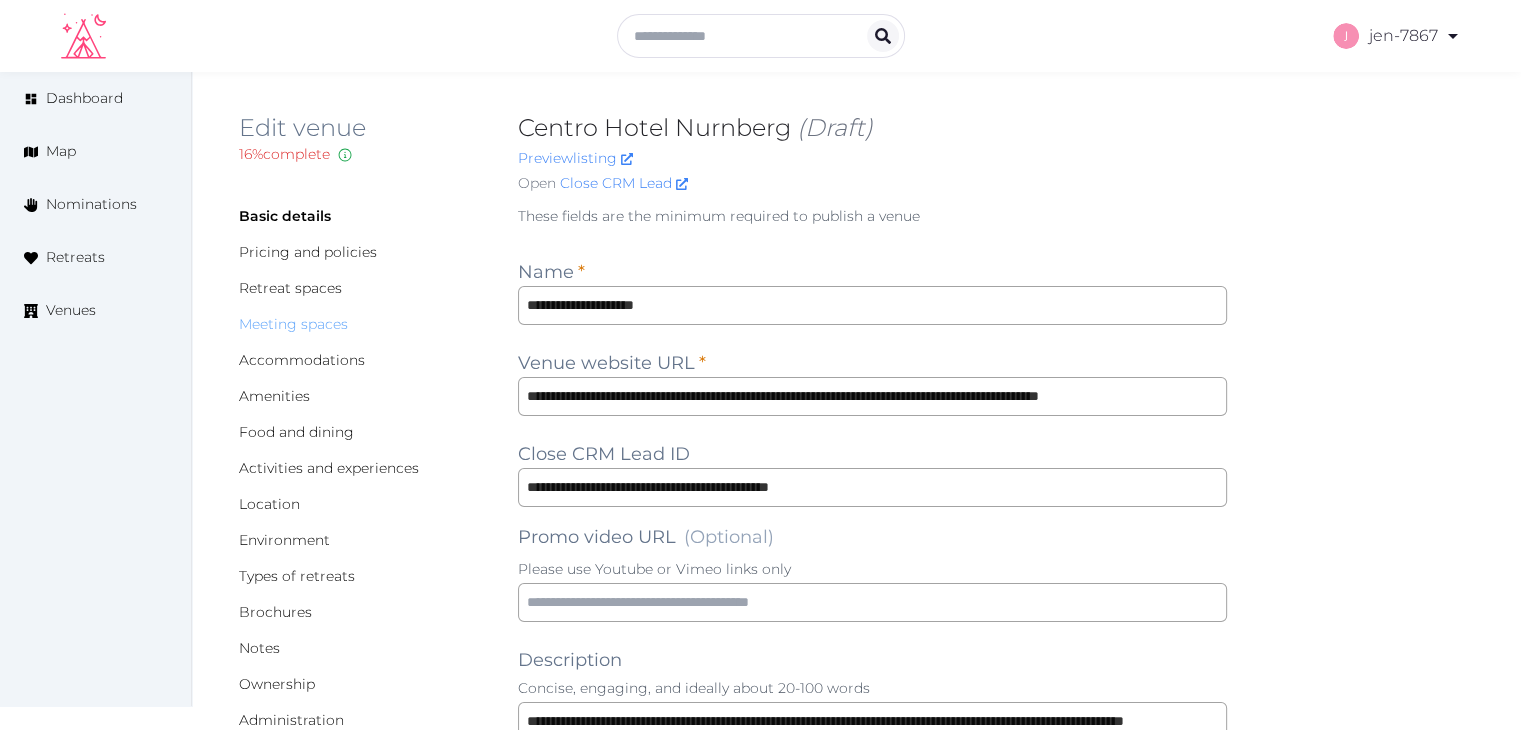 click on "Meeting spaces" at bounding box center (293, 324) 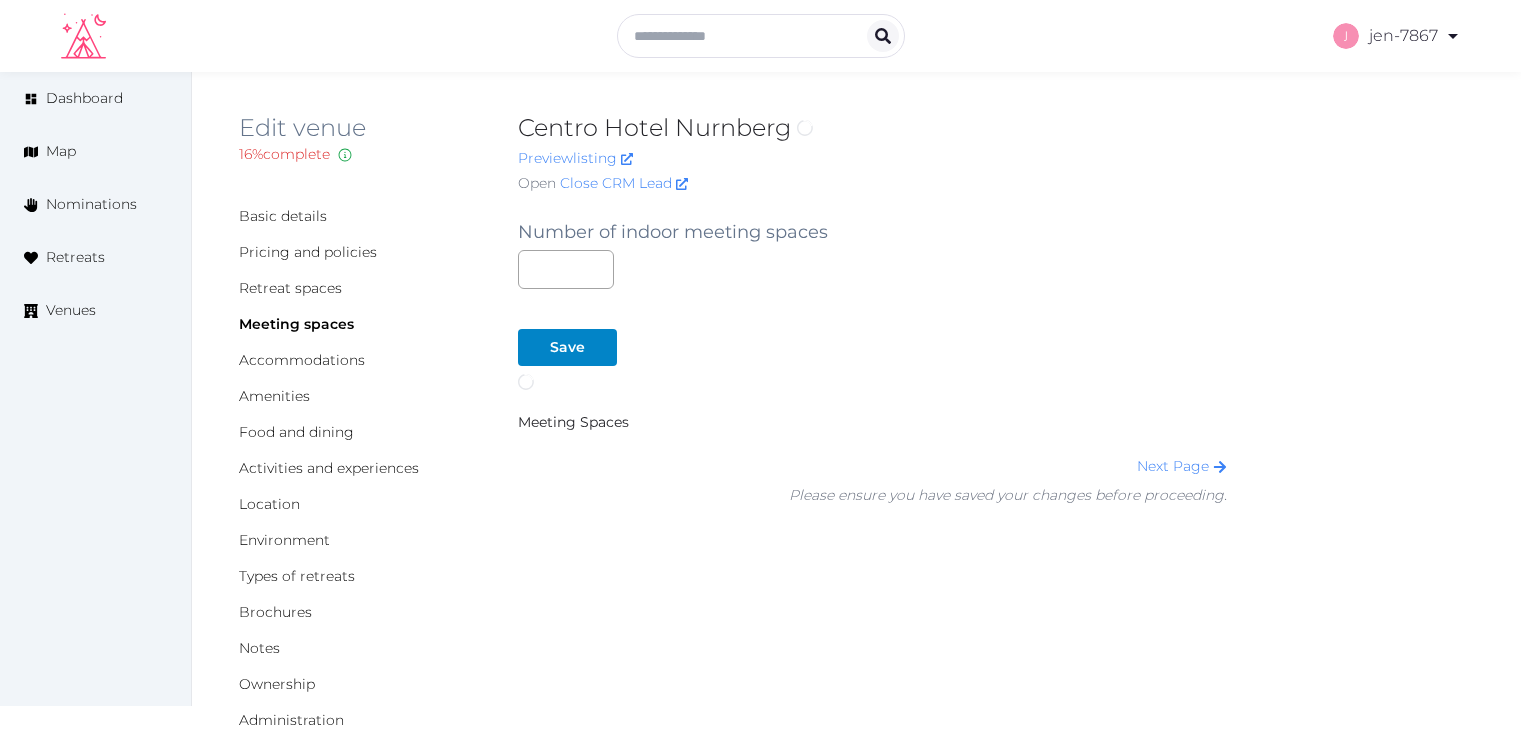 scroll, scrollTop: 0, scrollLeft: 0, axis: both 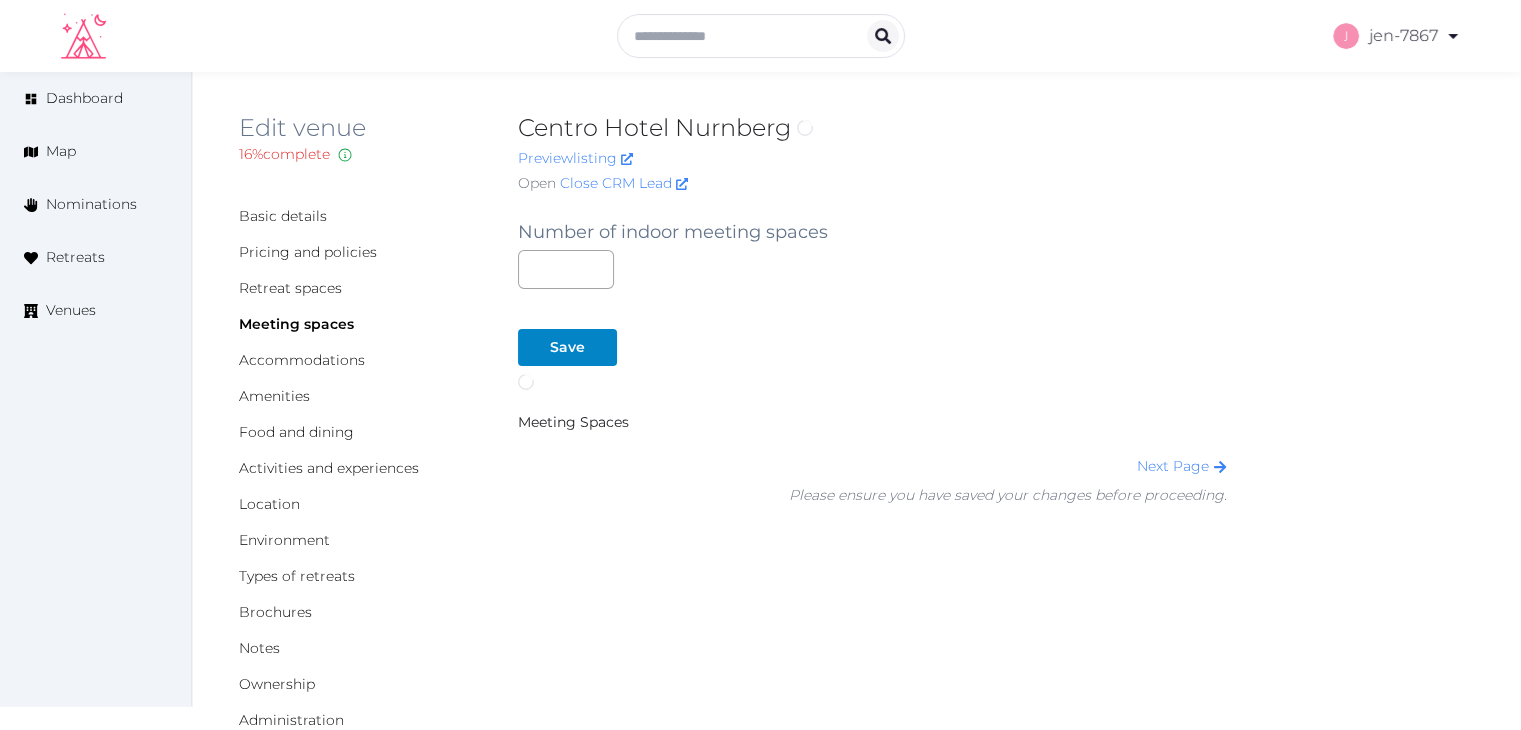 type on "*" 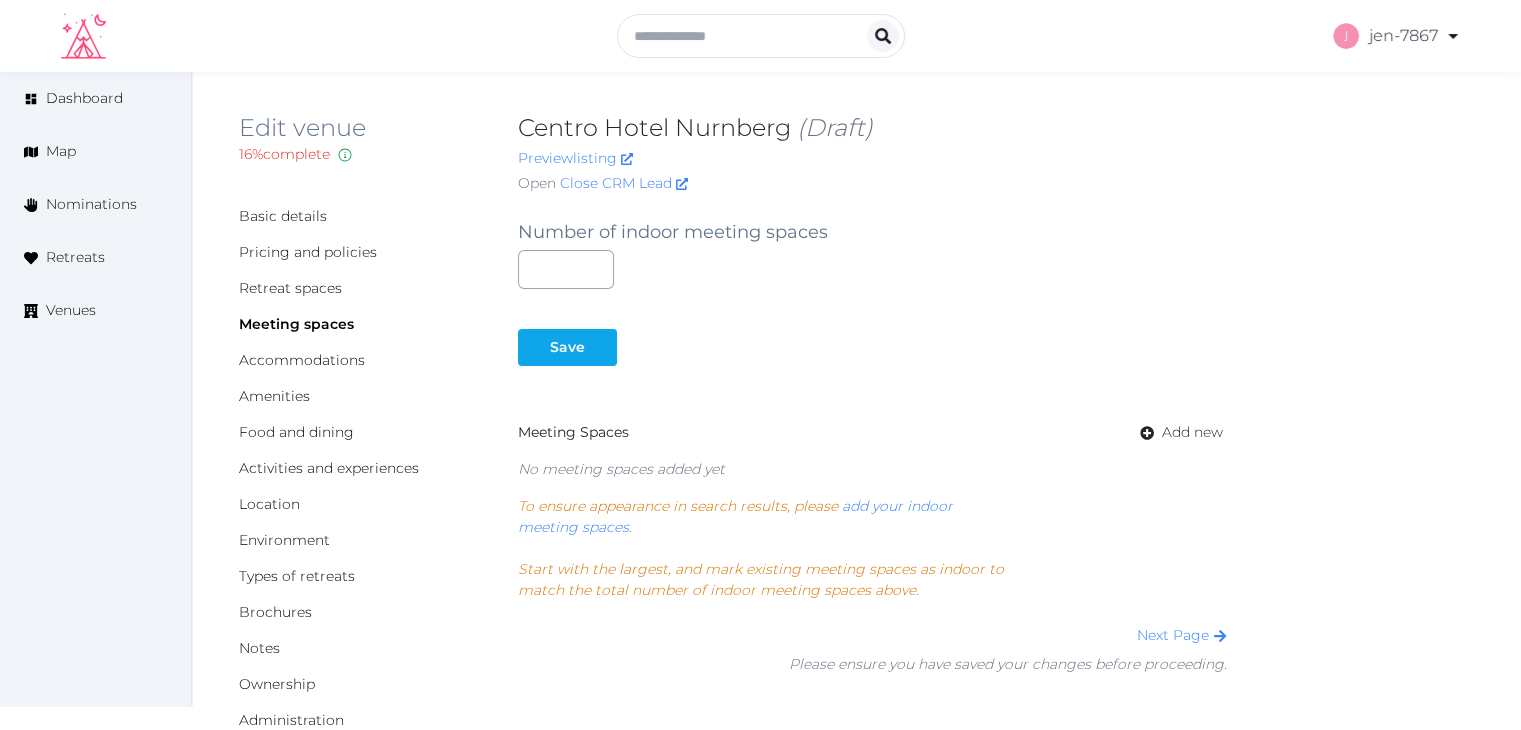 type on "*" 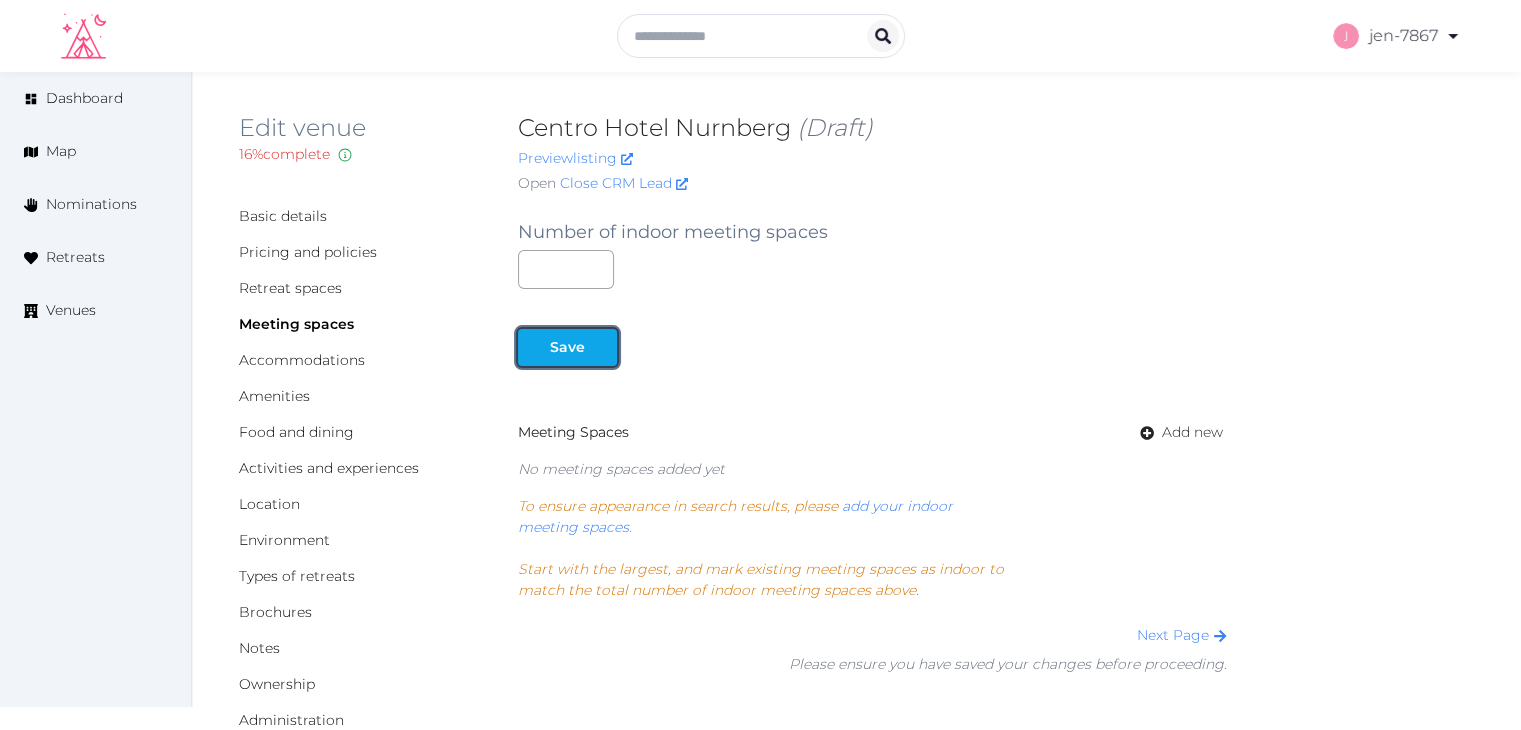 click on "Save" at bounding box center (567, 347) 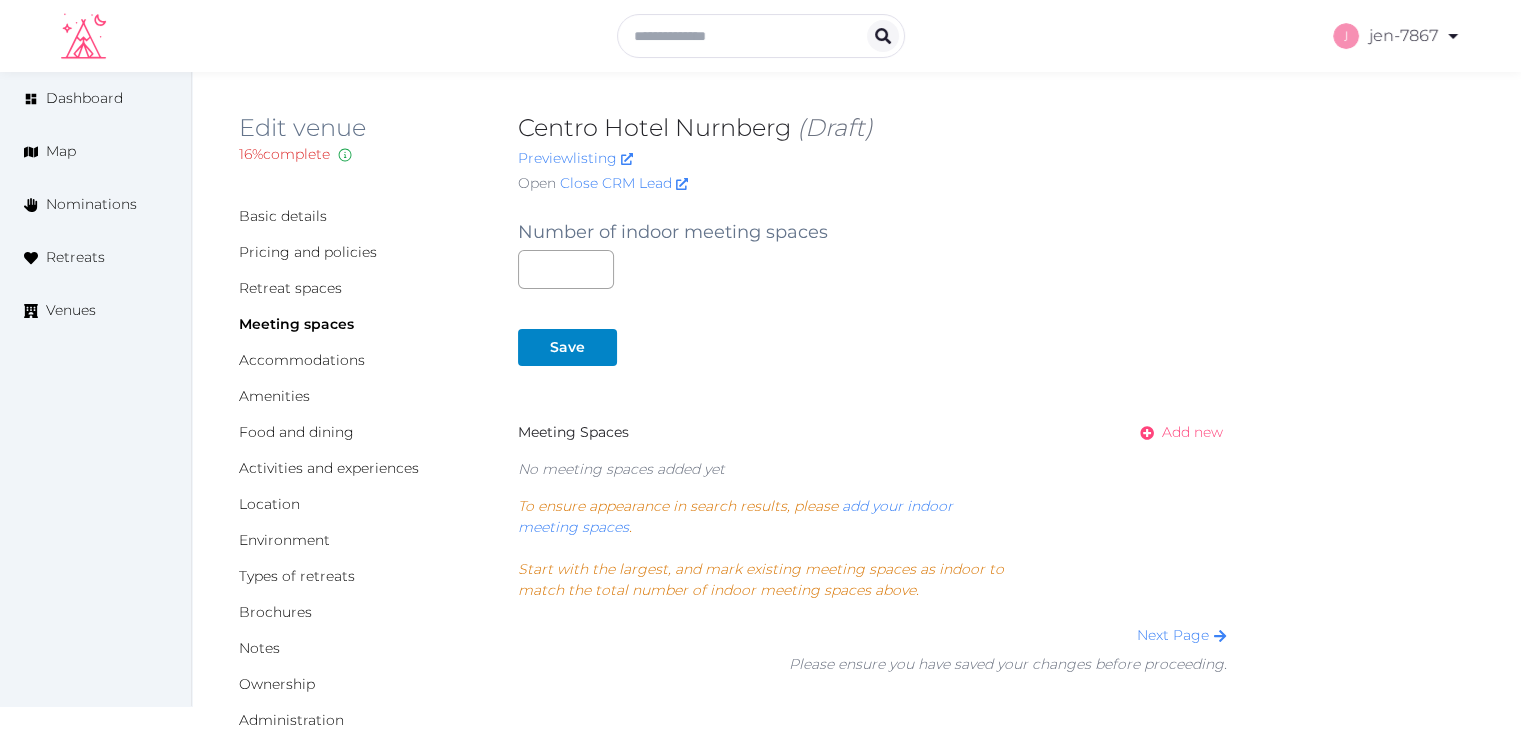 click on "Add new" at bounding box center (1192, 432) 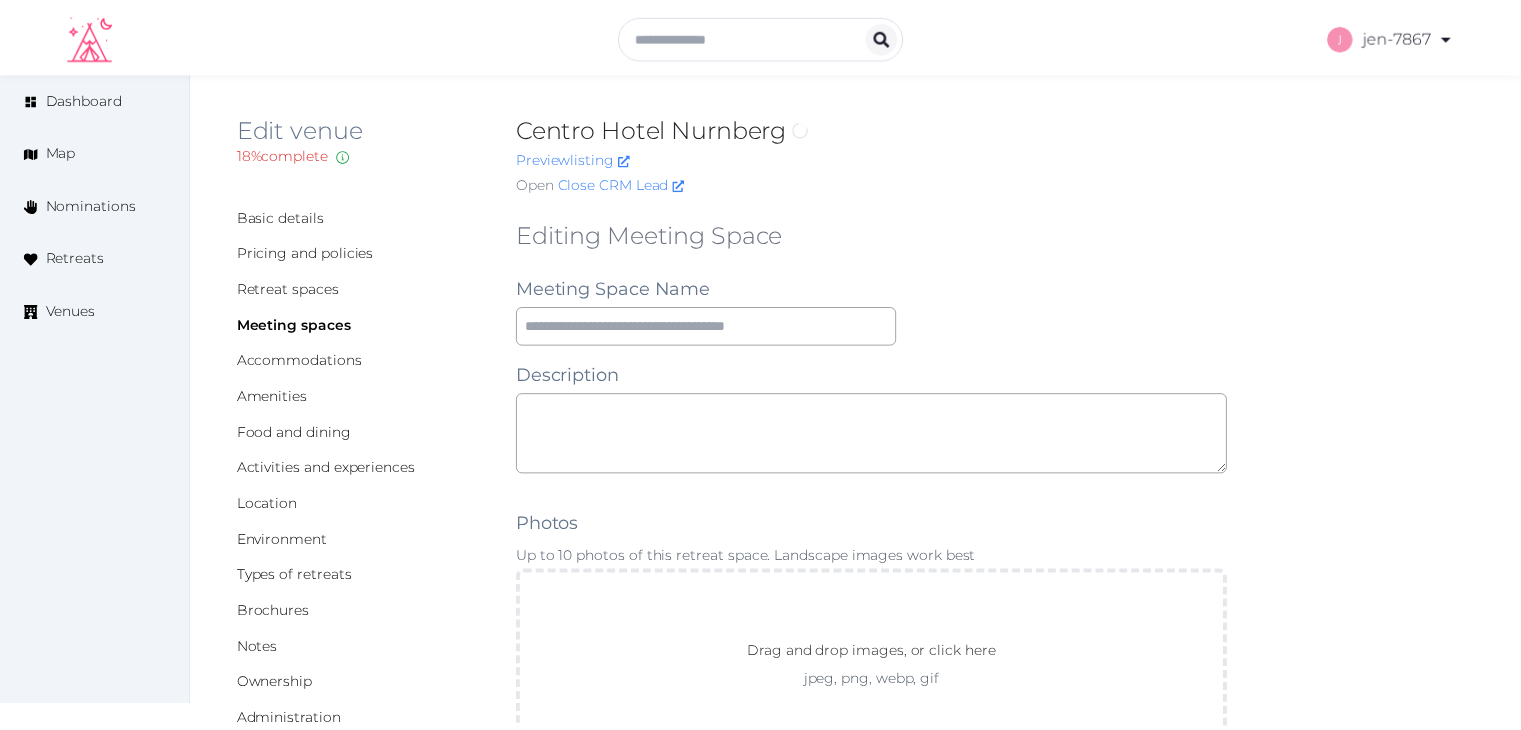 scroll, scrollTop: 0, scrollLeft: 0, axis: both 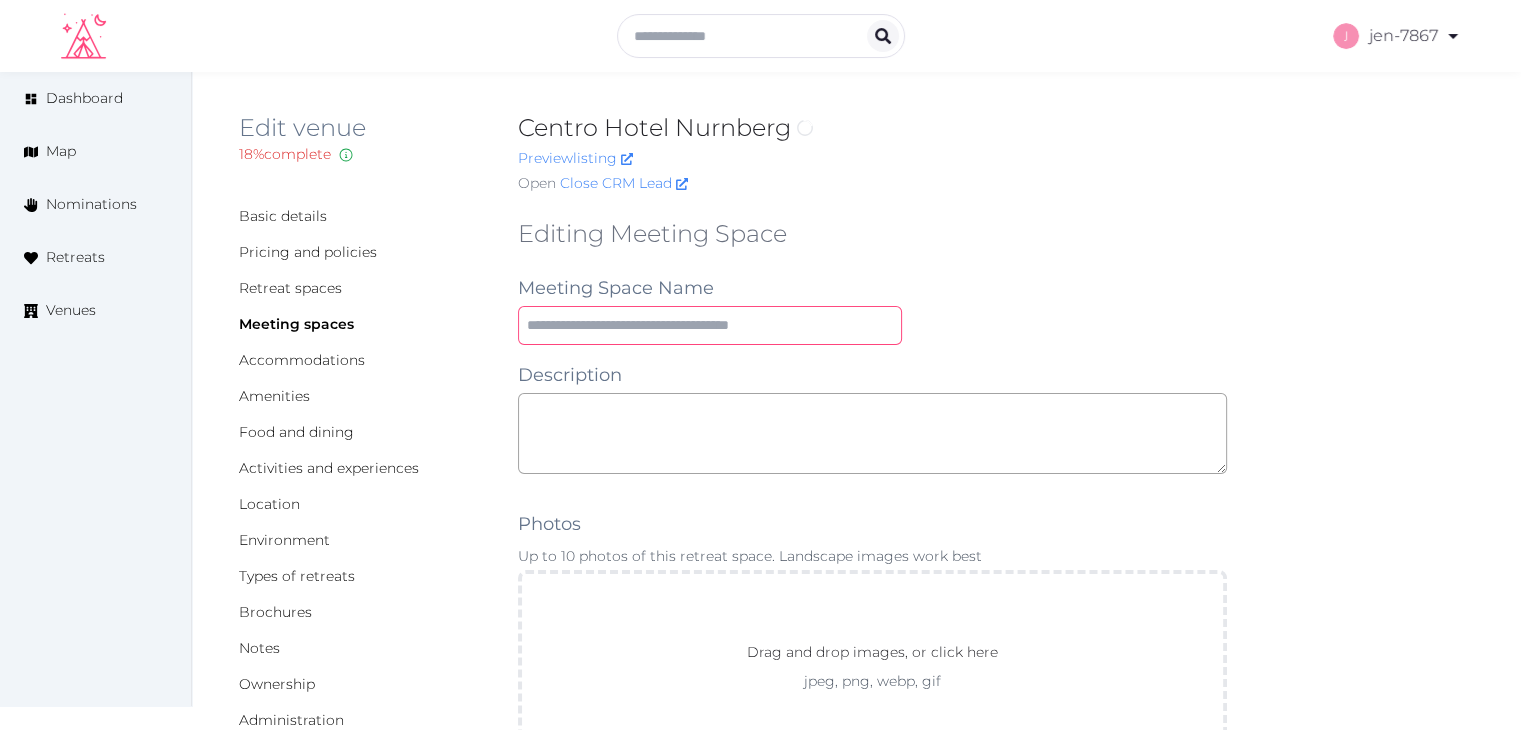 click at bounding box center (710, 325) 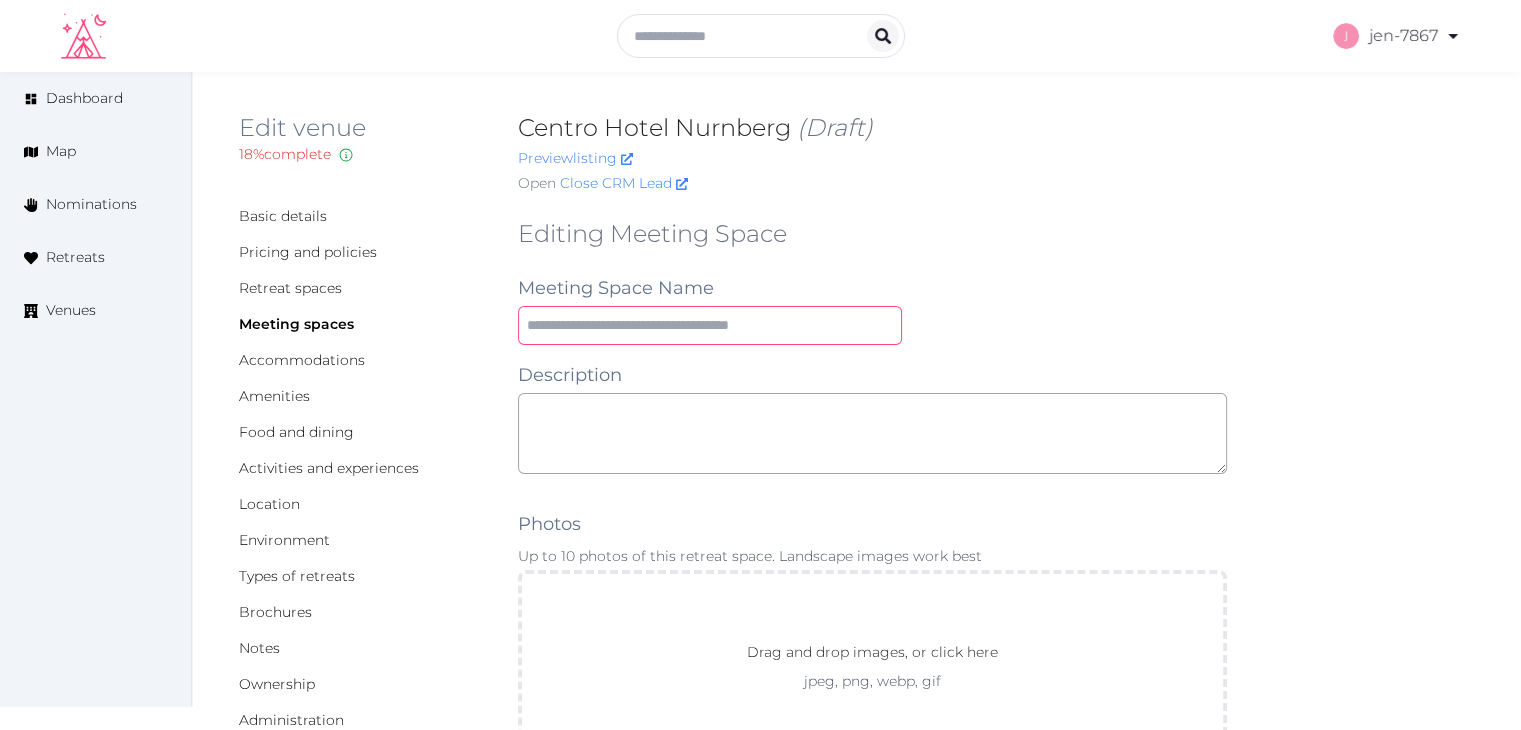 type on "**********" 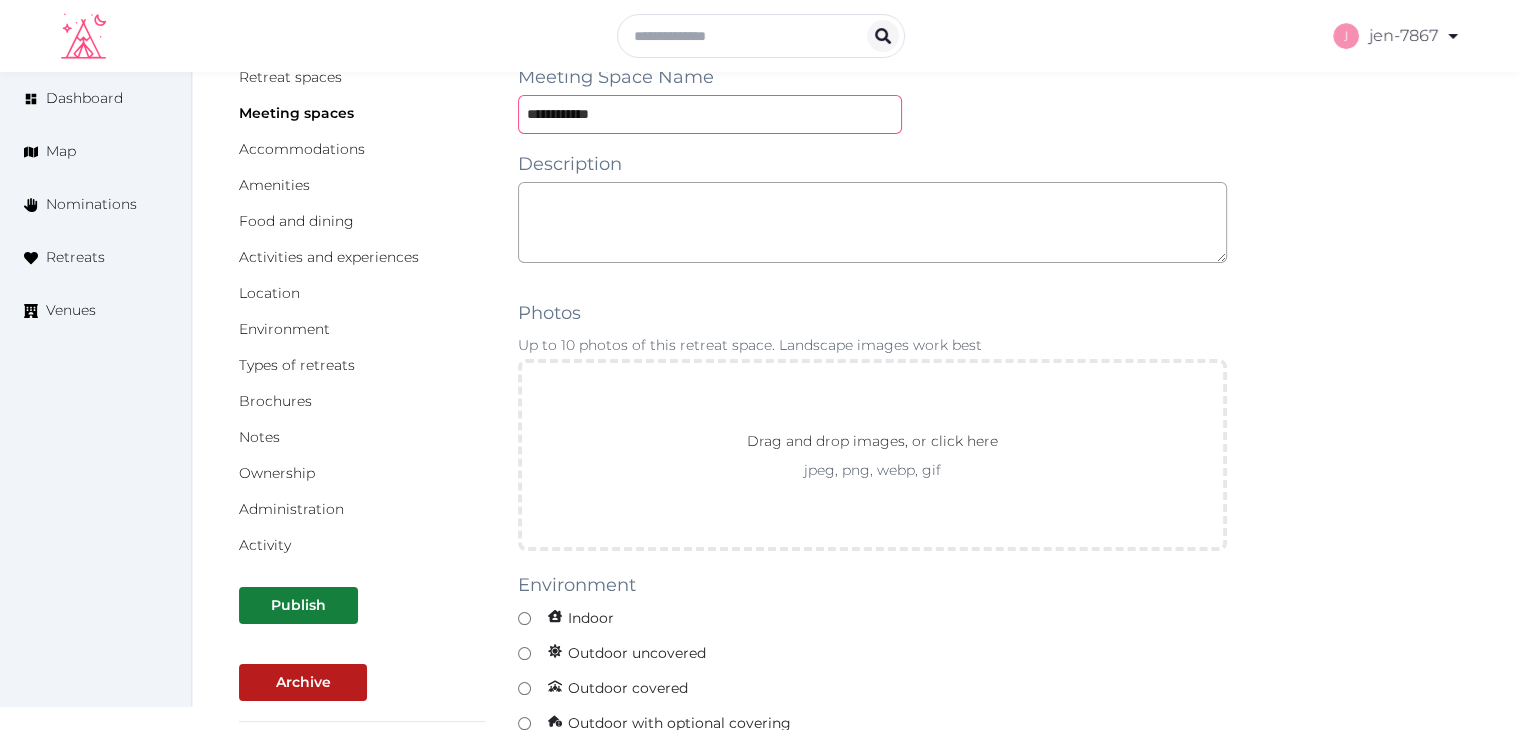 scroll, scrollTop: 300, scrollLeft: 0, axis: vertical 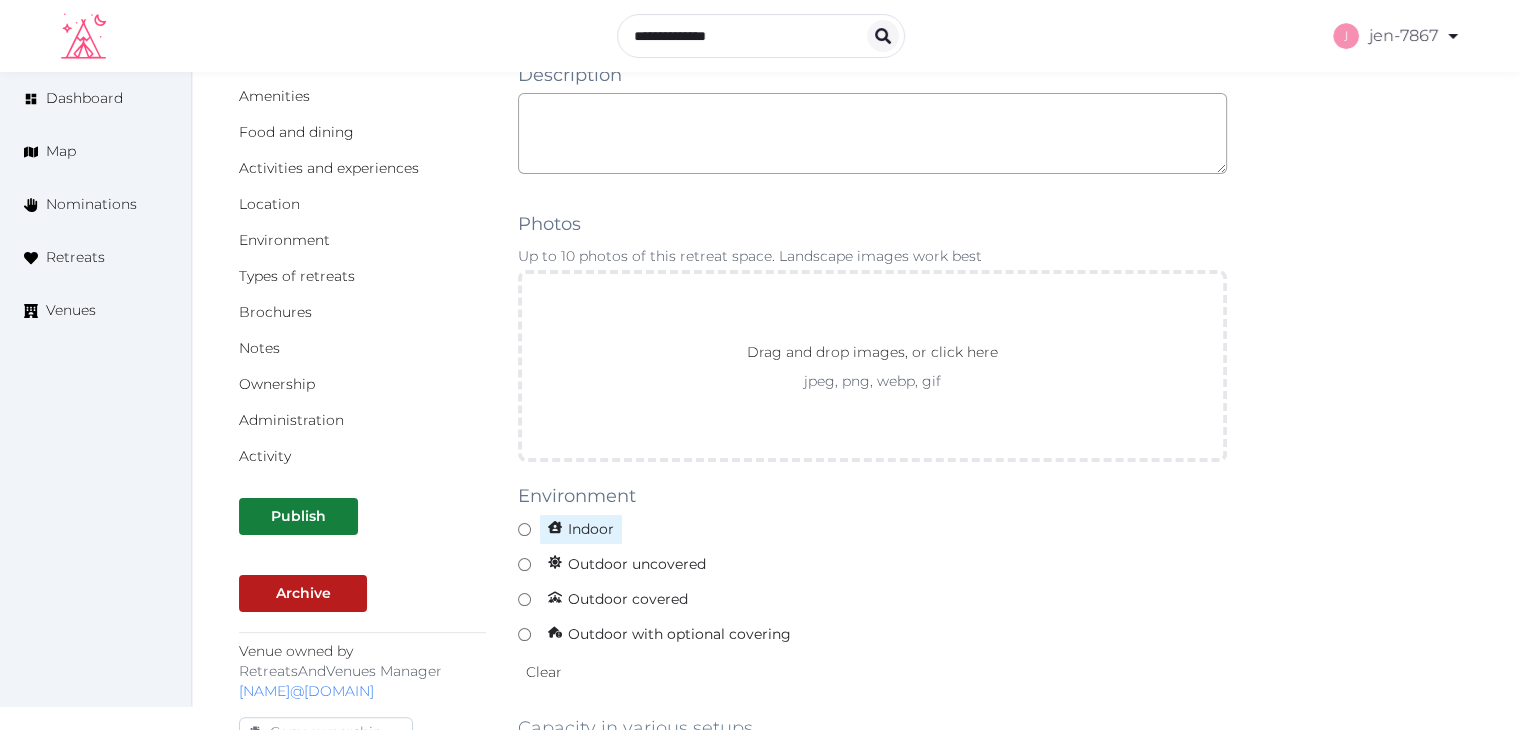 click on "Indoor" at bounding box center [581, 529] 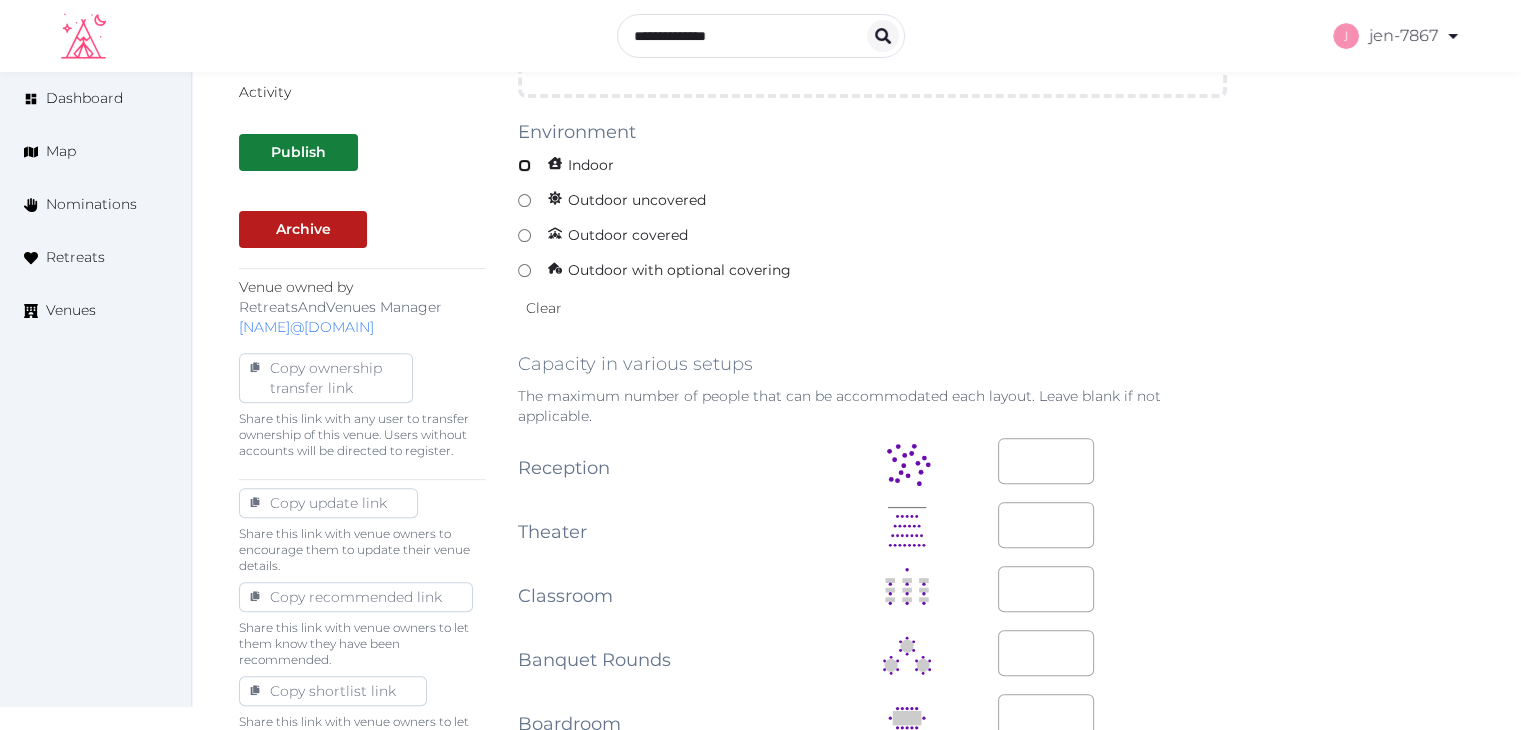 scroll, scrollTop: 700, scrollLeft: 0, axis: vertical 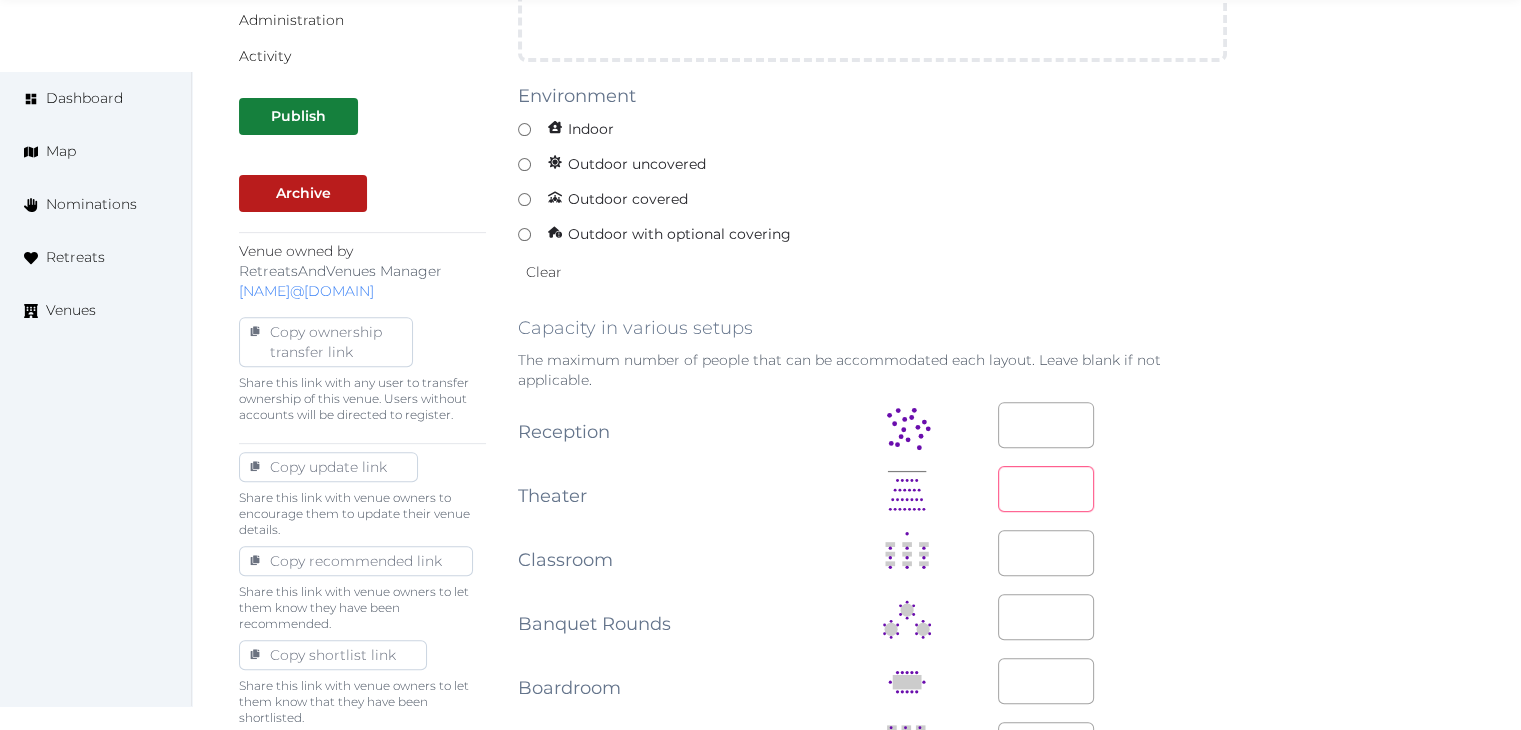 click at bounding box center (1046, 489) 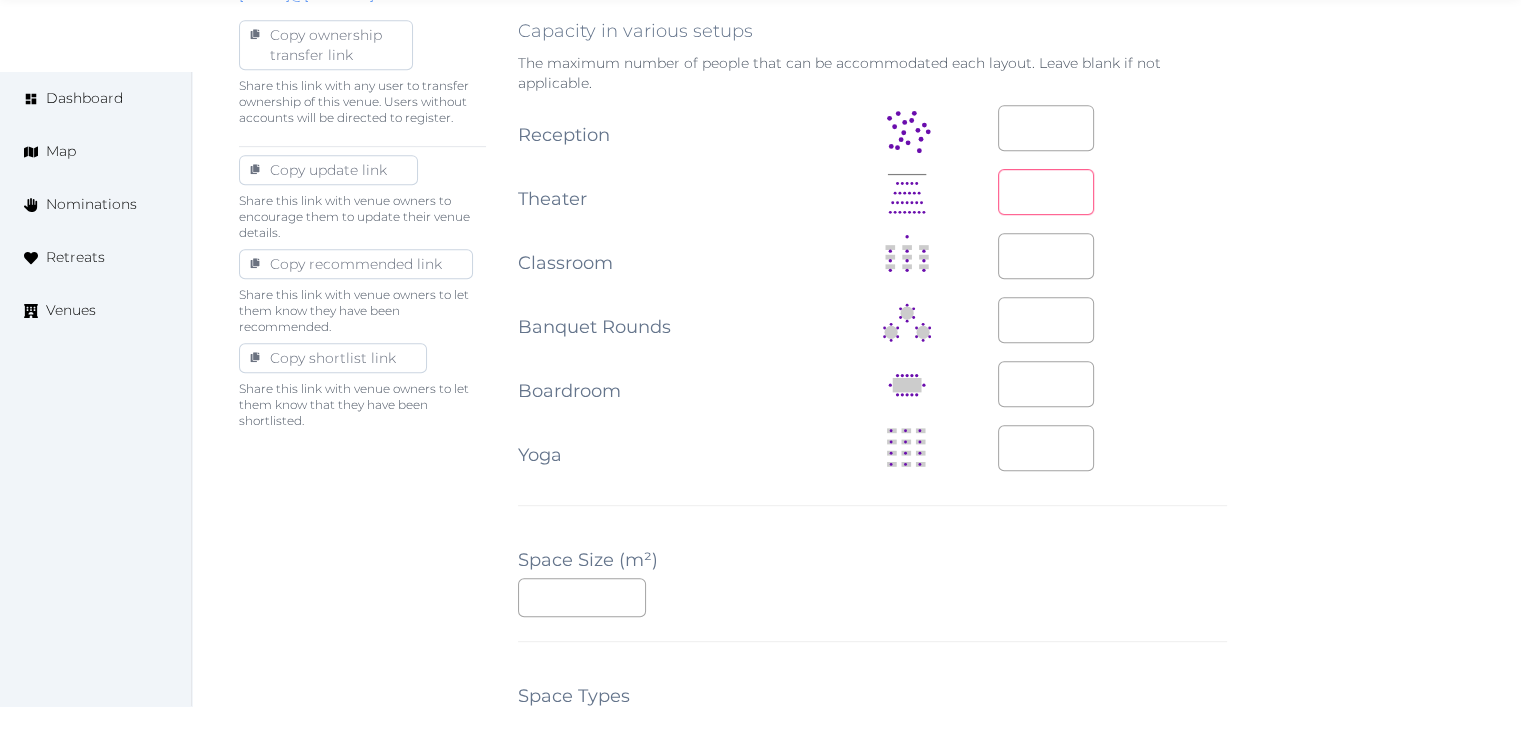 scroll, scrollTop: 1000, scrollLeft: 0, axis: vertical 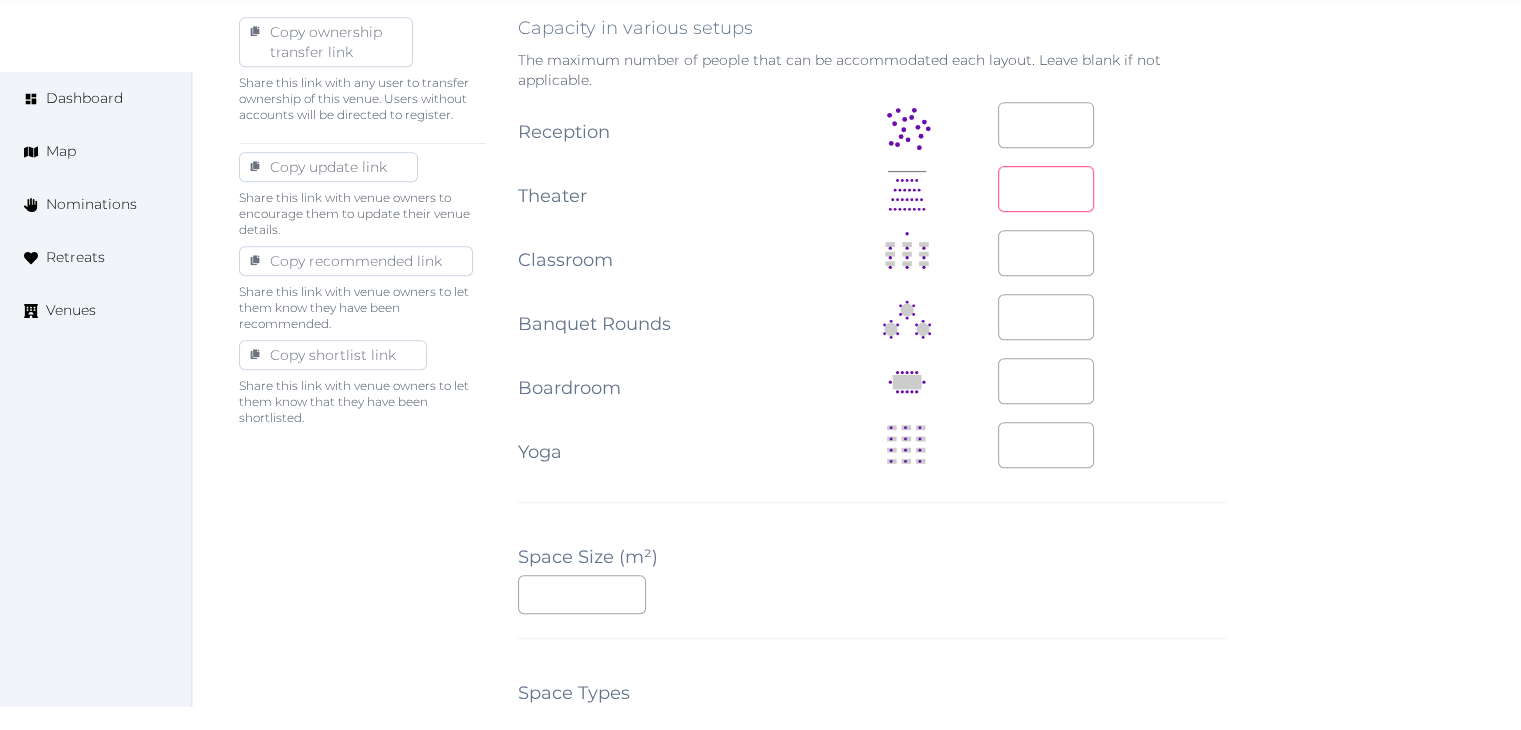 type on "**" 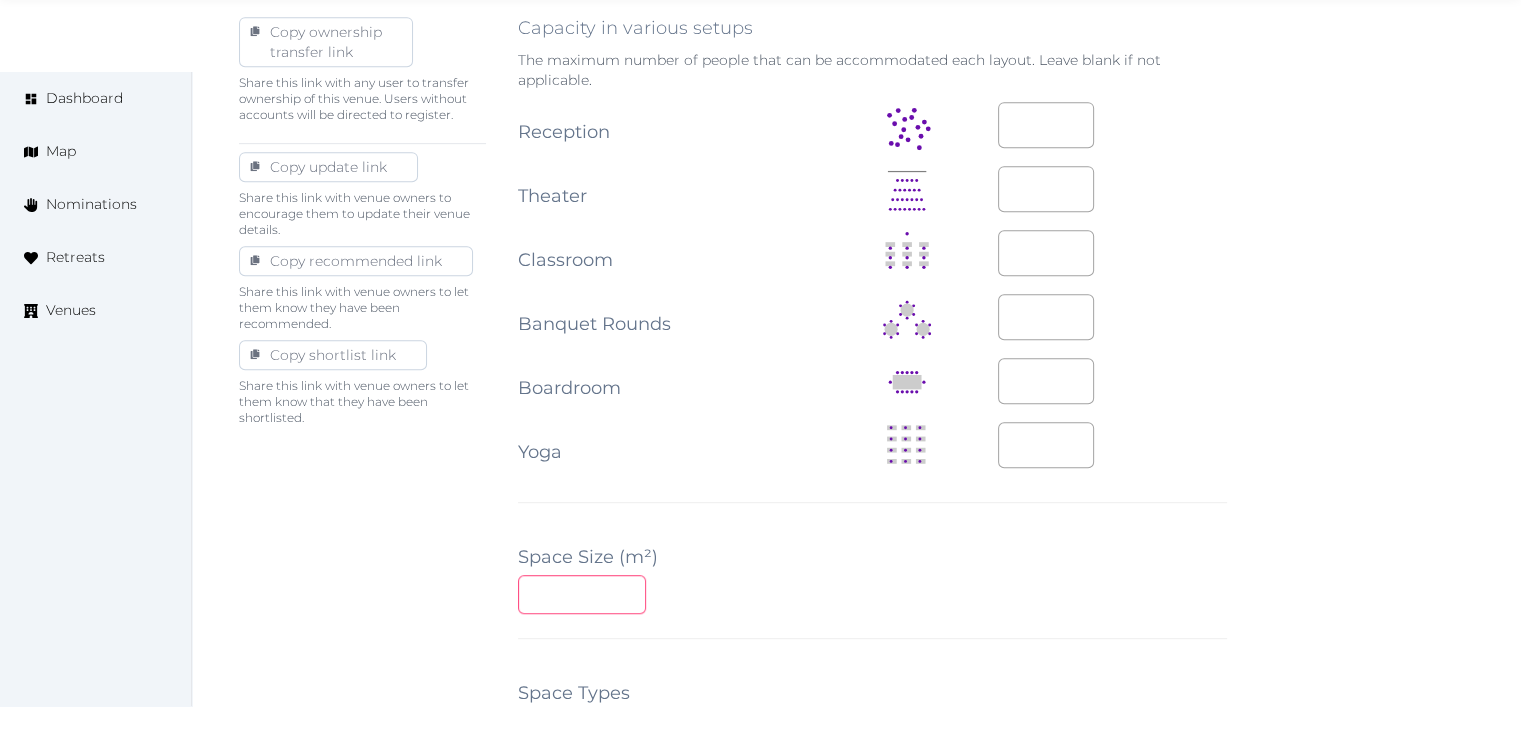 click at bounding box center [582, 594] 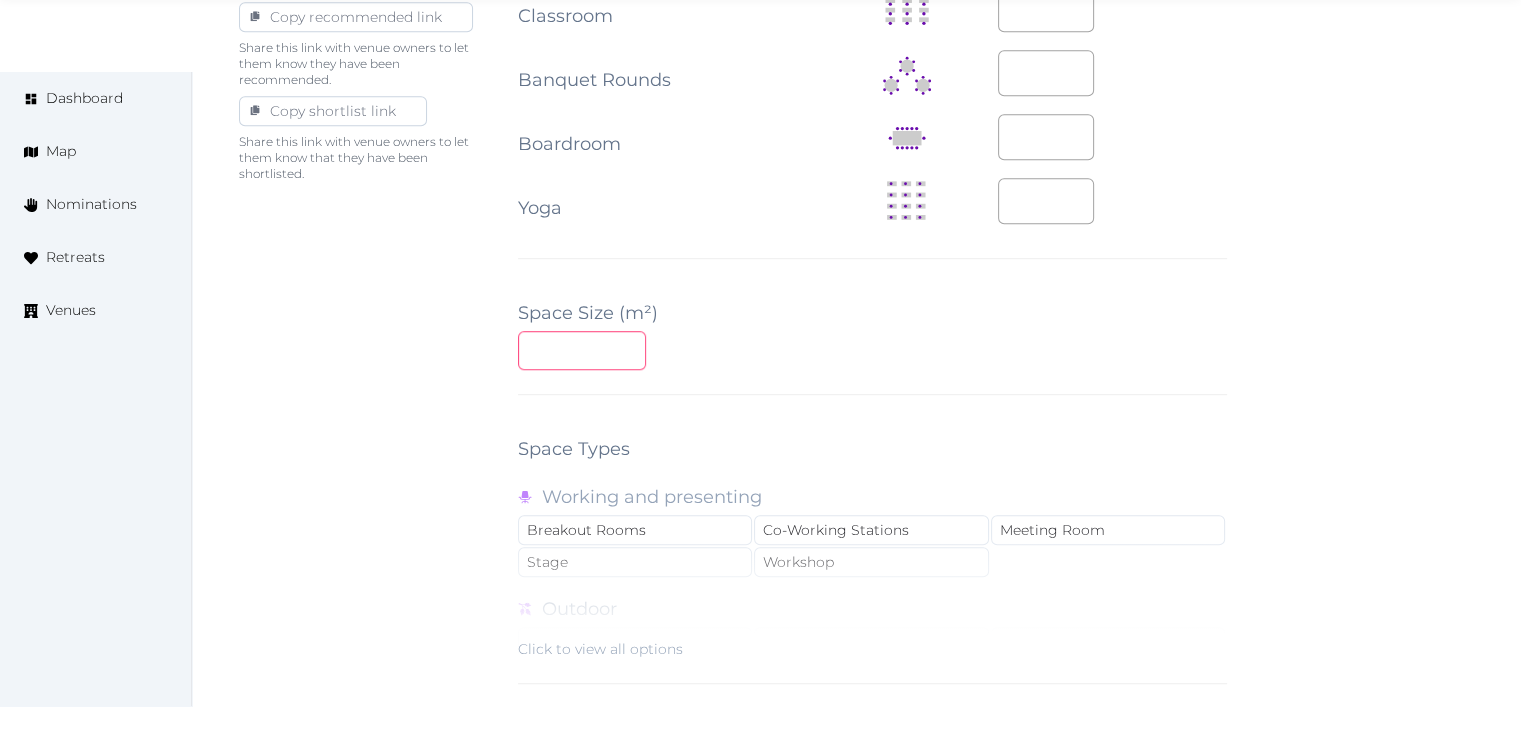 scroll, scrollTop: 1600, scrollLeft: 0, axis: vertical 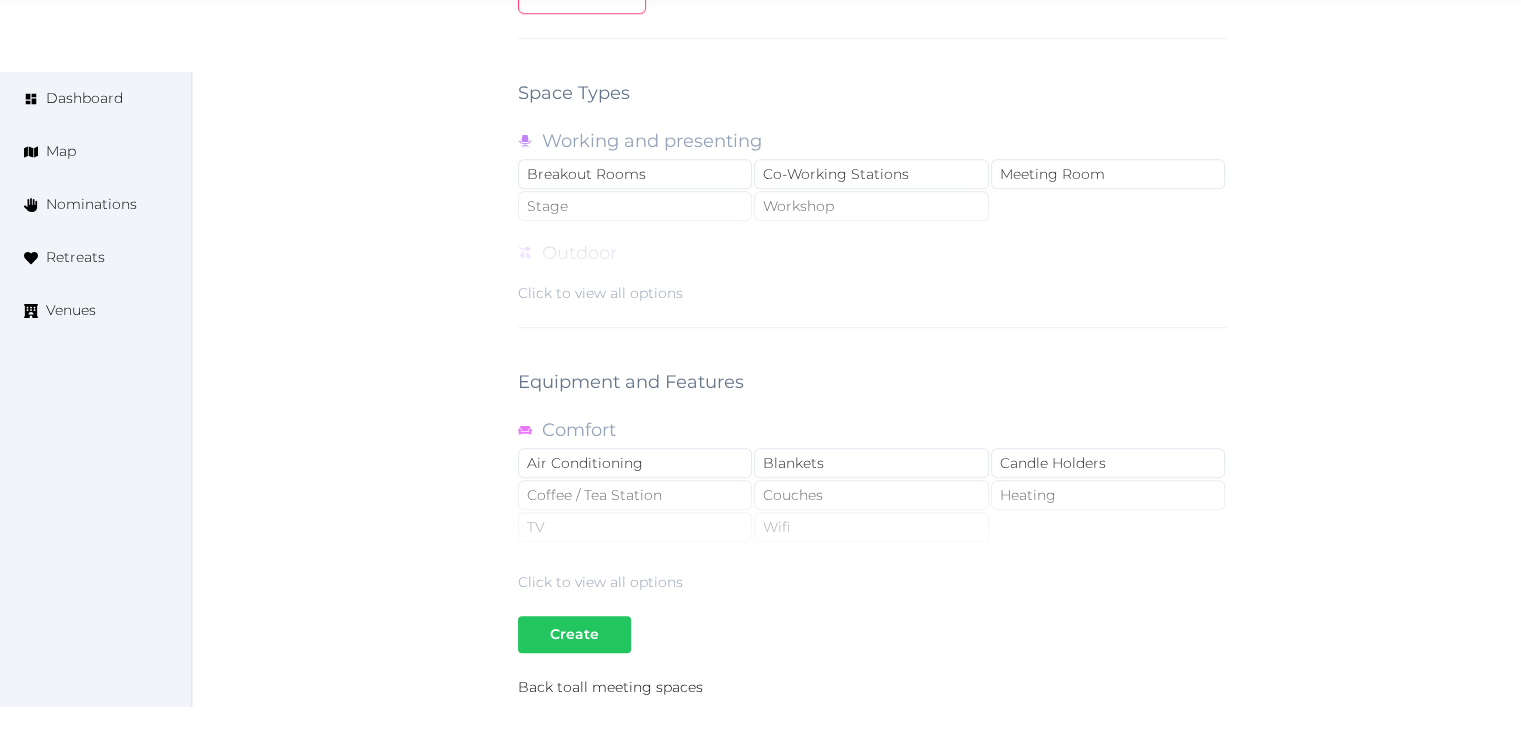 type on "**" 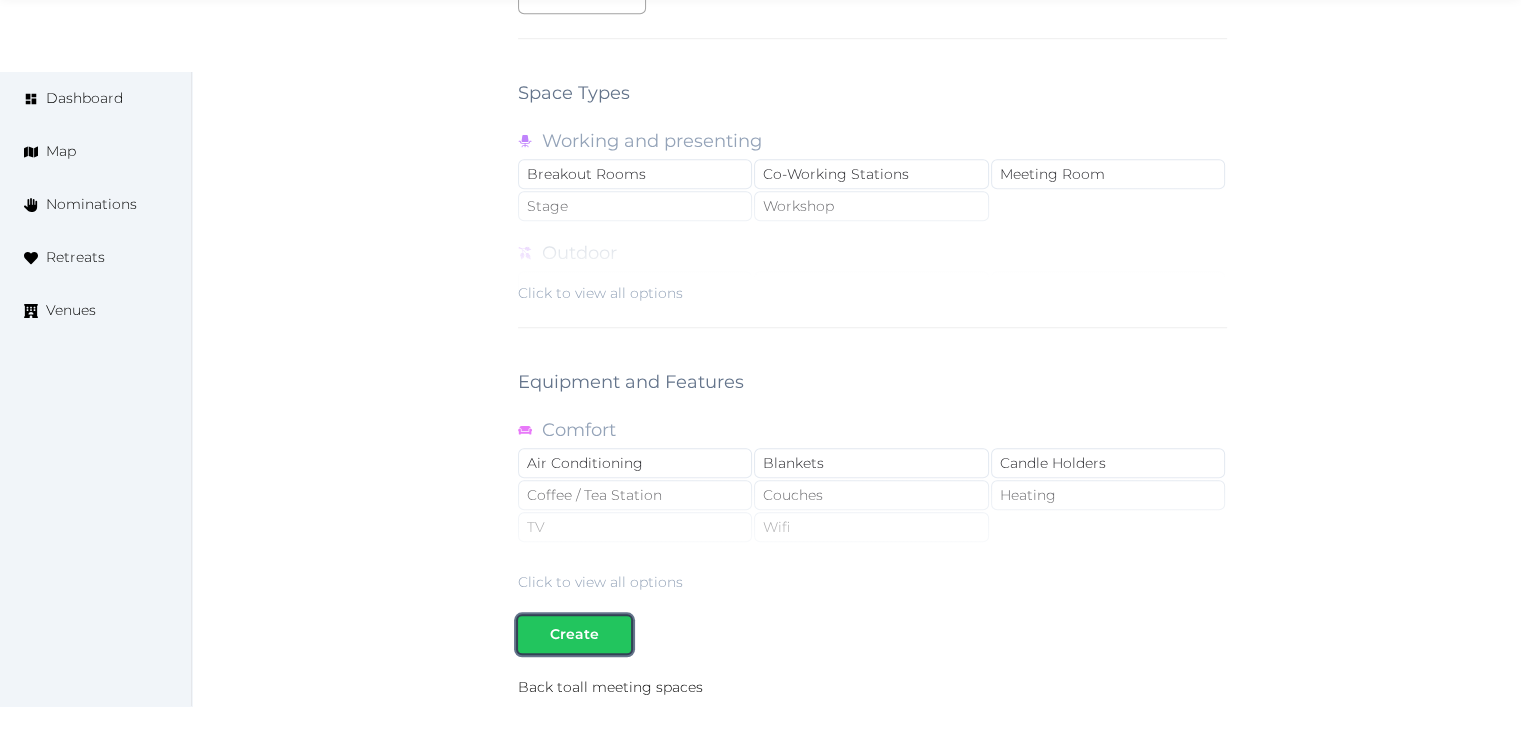 click on "Create" at bounding box center [574, 634] 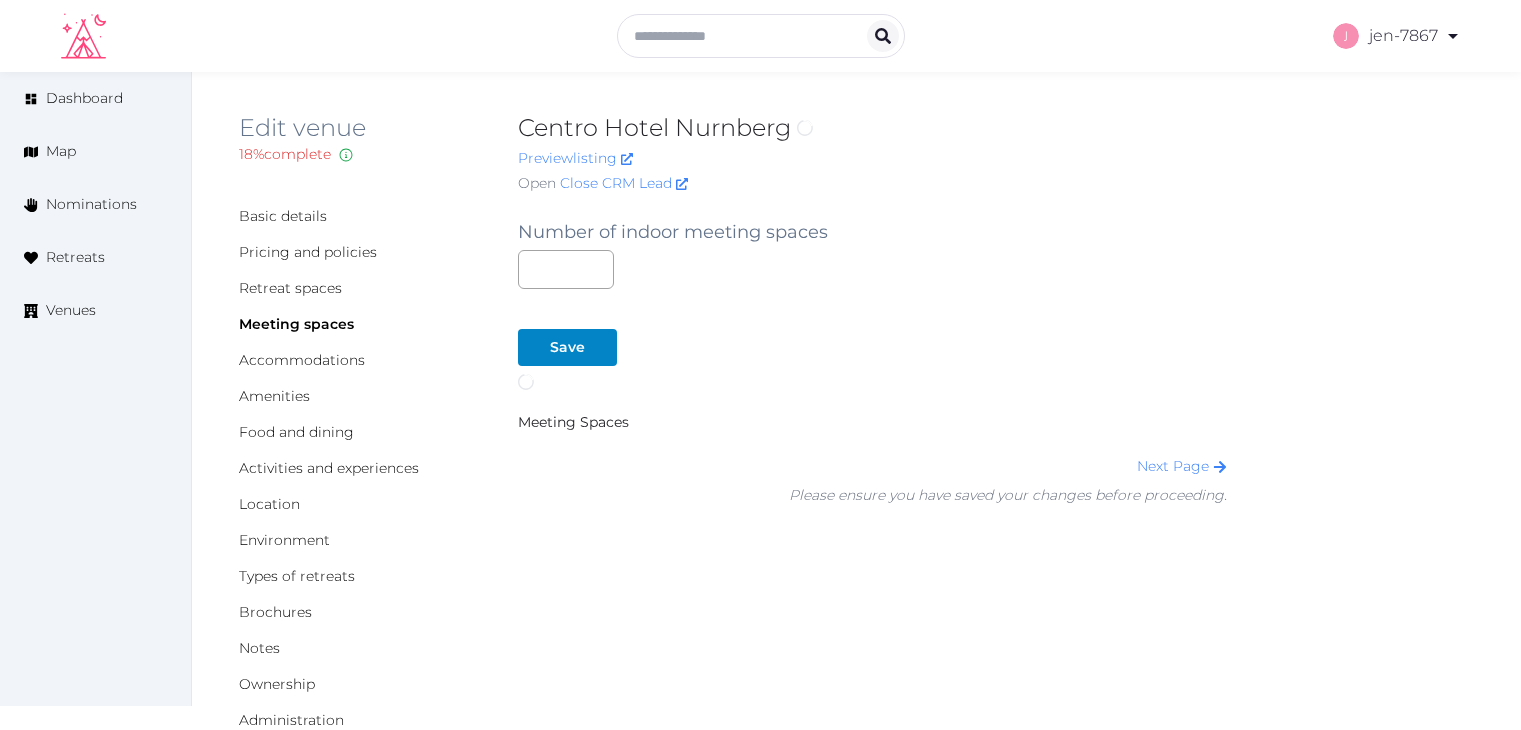 scroll, scrollTop: 0, scrollLeft: 0, axis: both 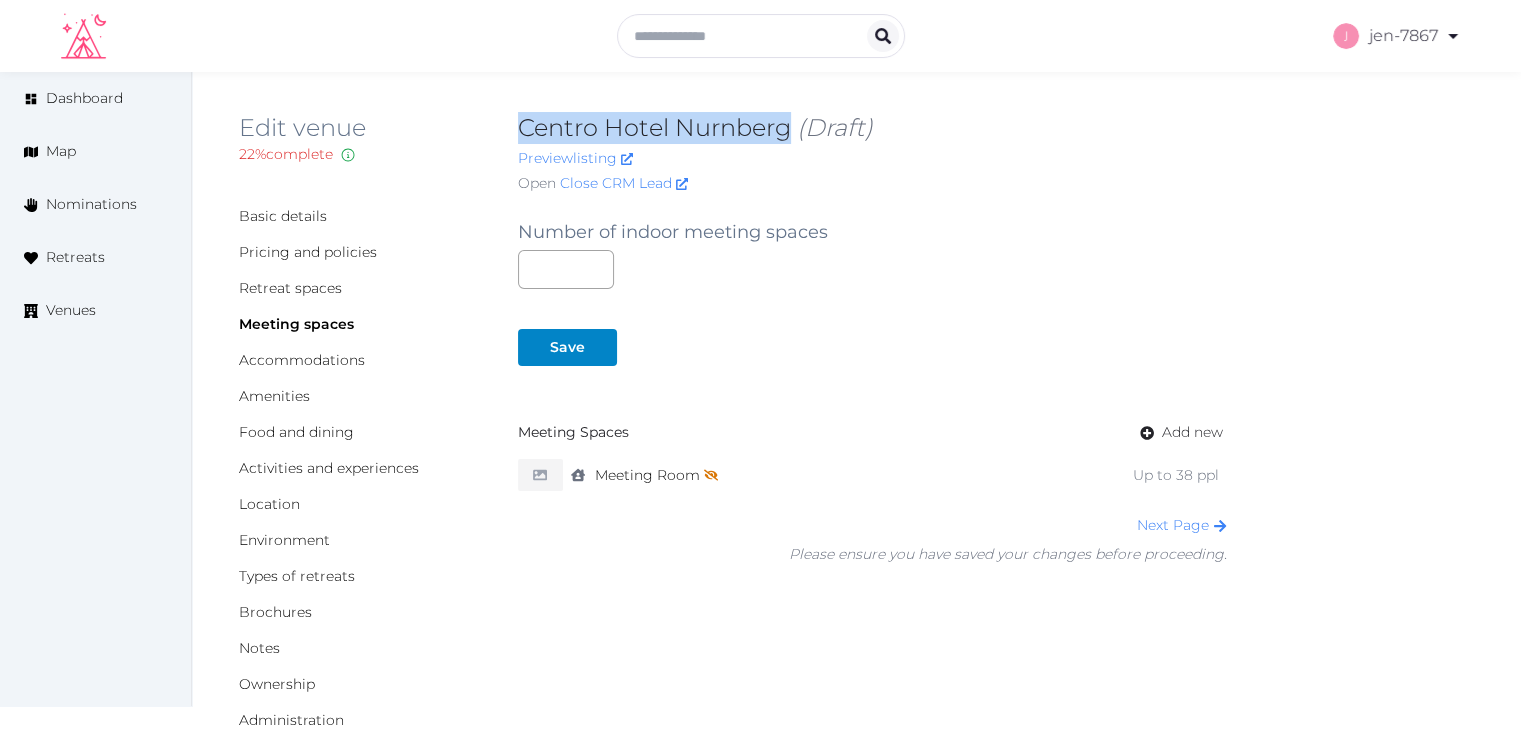 drag, startPoint x: 792, startPoint y: 133, endPoint x: 523, endPoint y: 126, distance: 269.09106 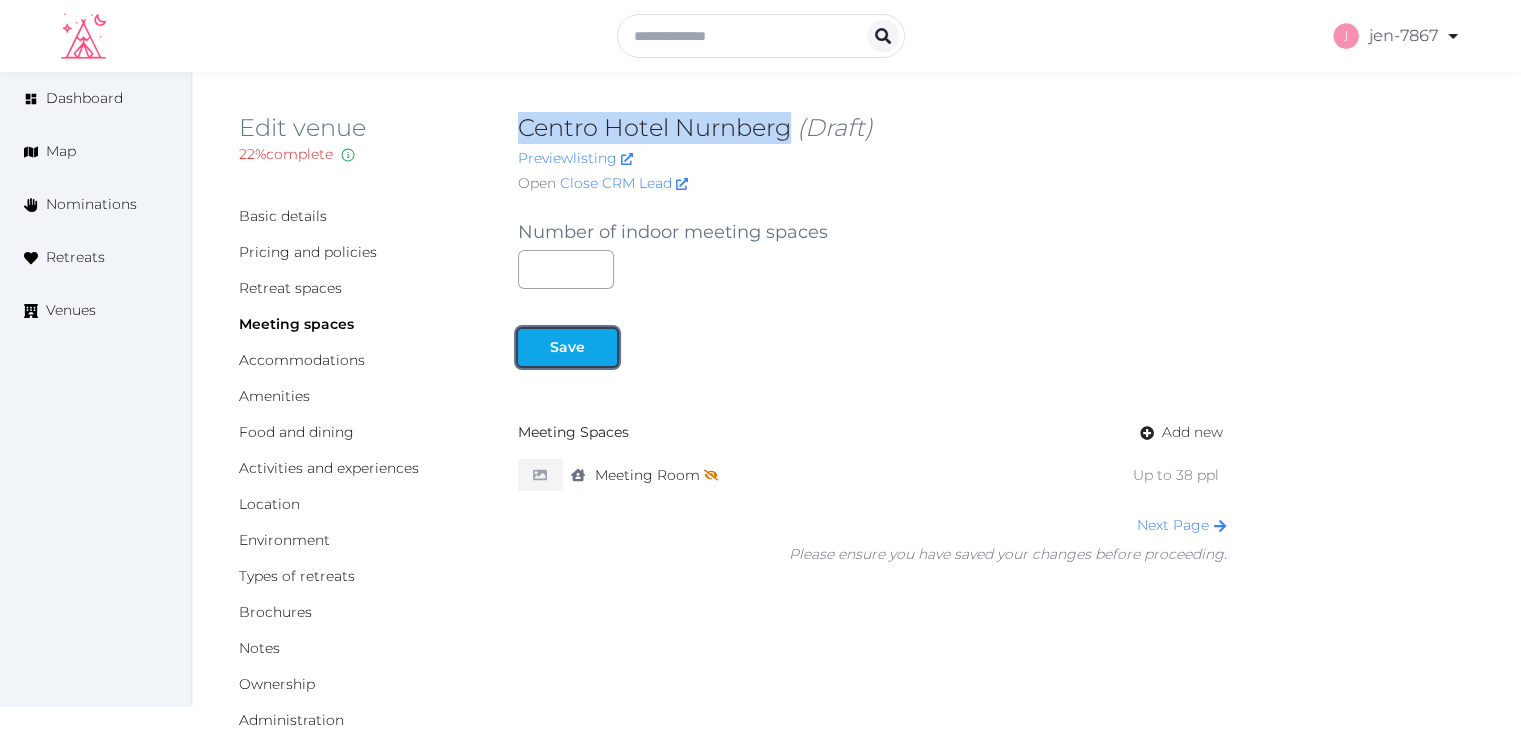 click on "Save" at bounding box center (567, 347) 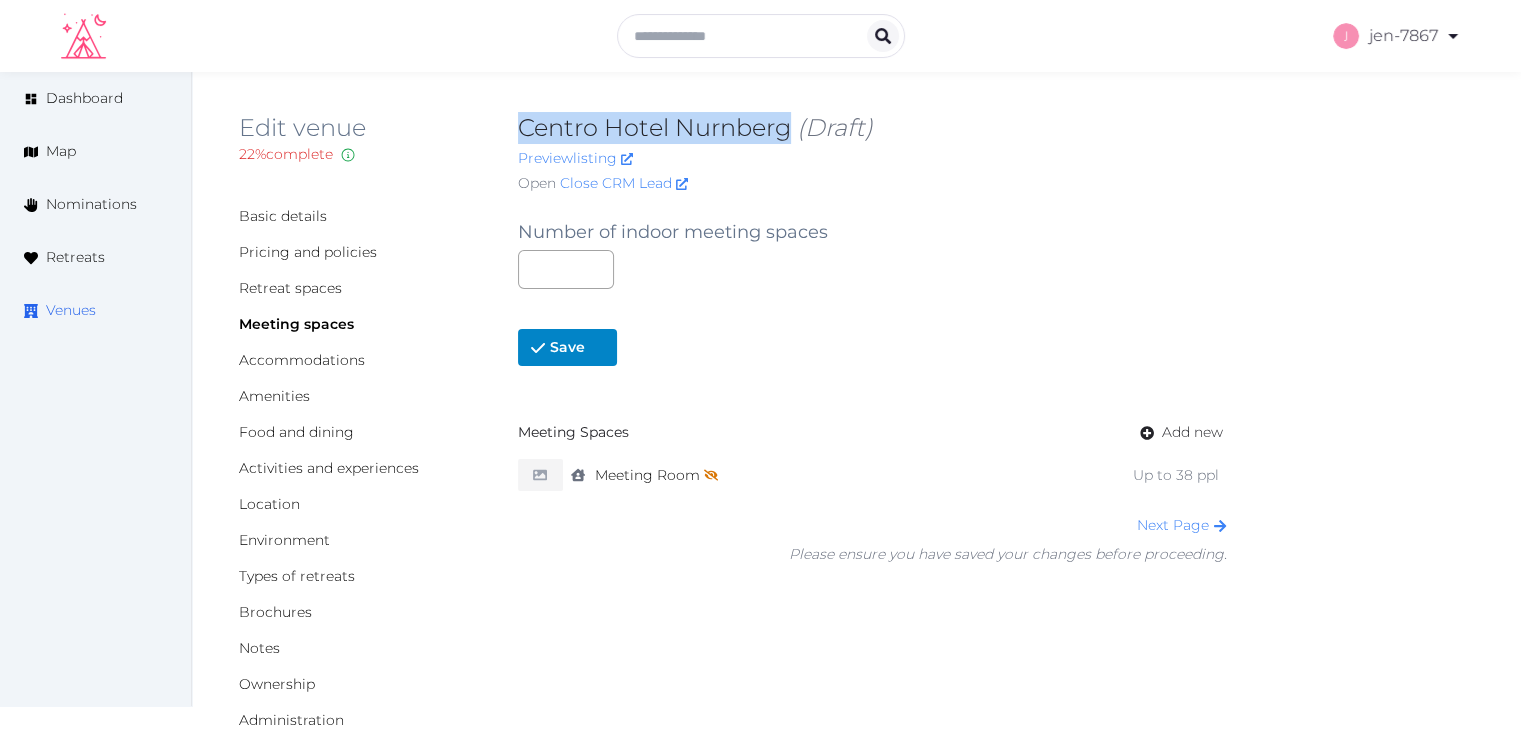 click on "Venues" at bounding box center (71, 310) 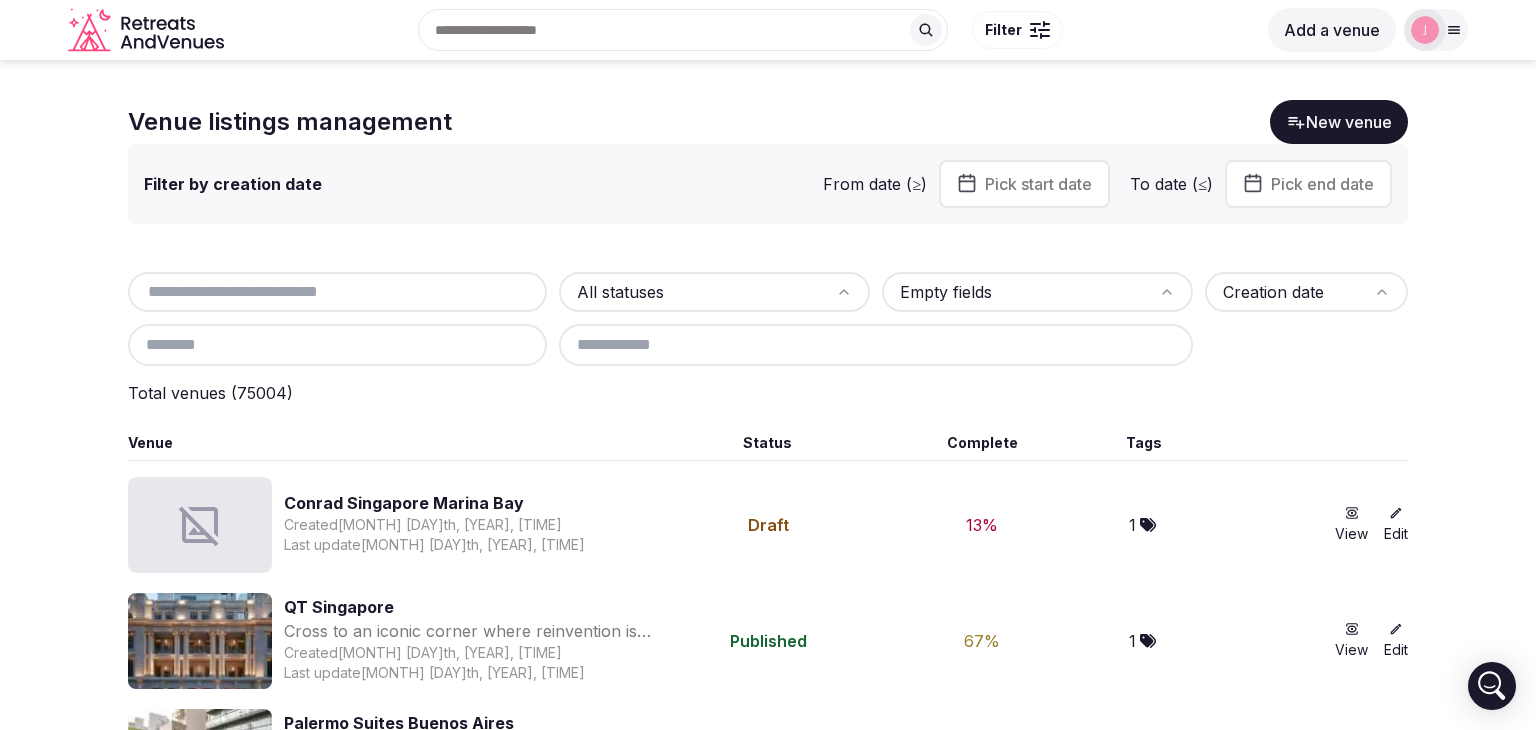 scroll, scrollTop: 0, scrollLeft: 0, axis: both 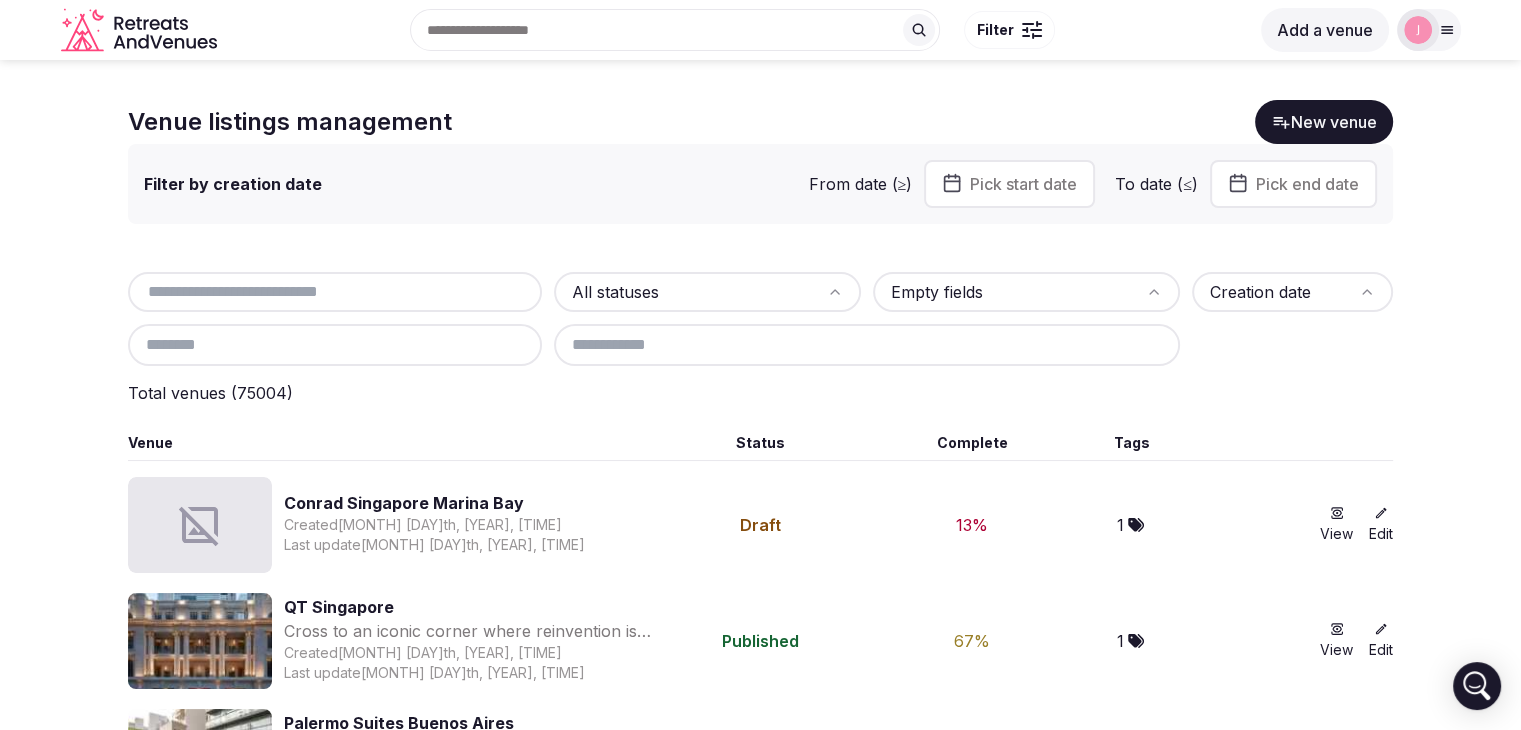 click at bounding box center (335, 292) 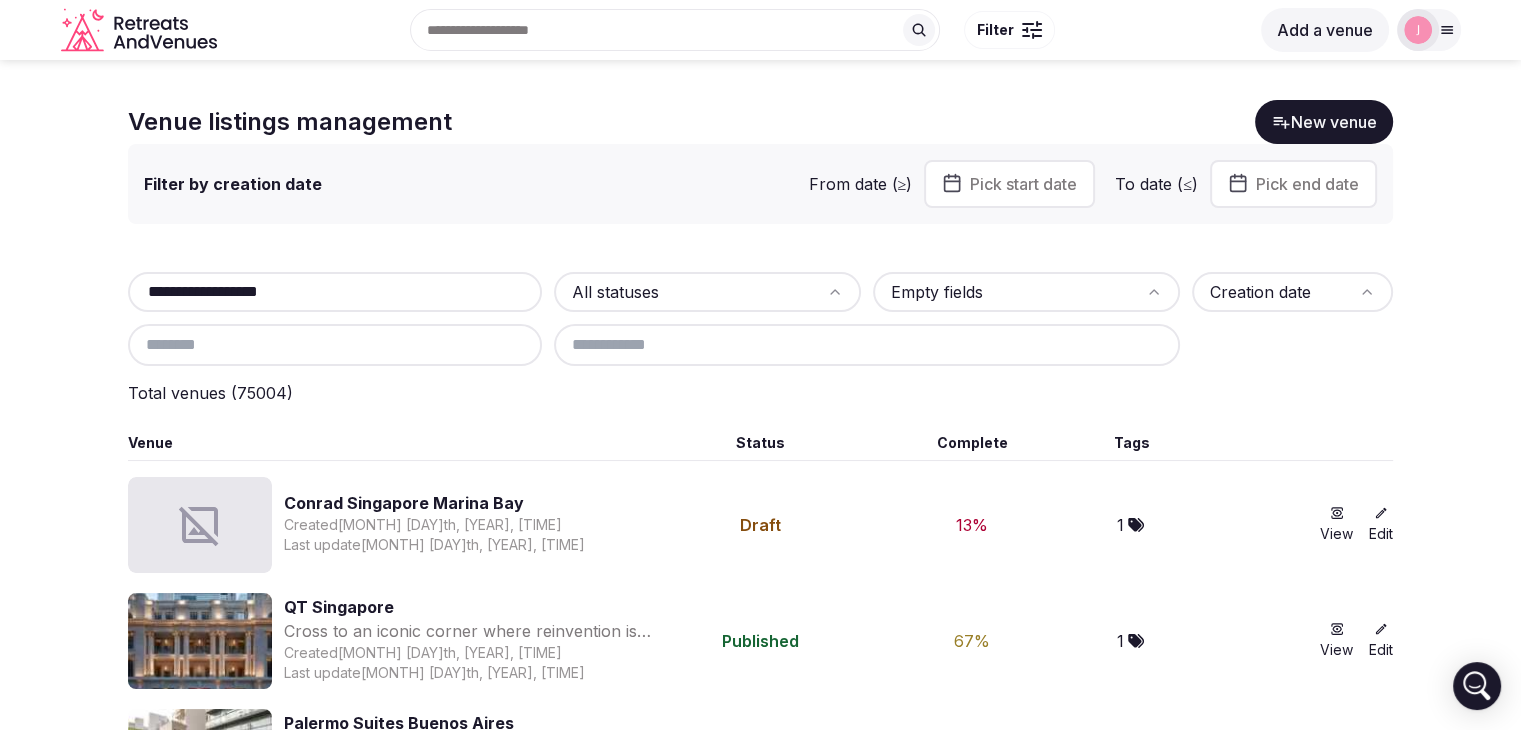type on "**********" 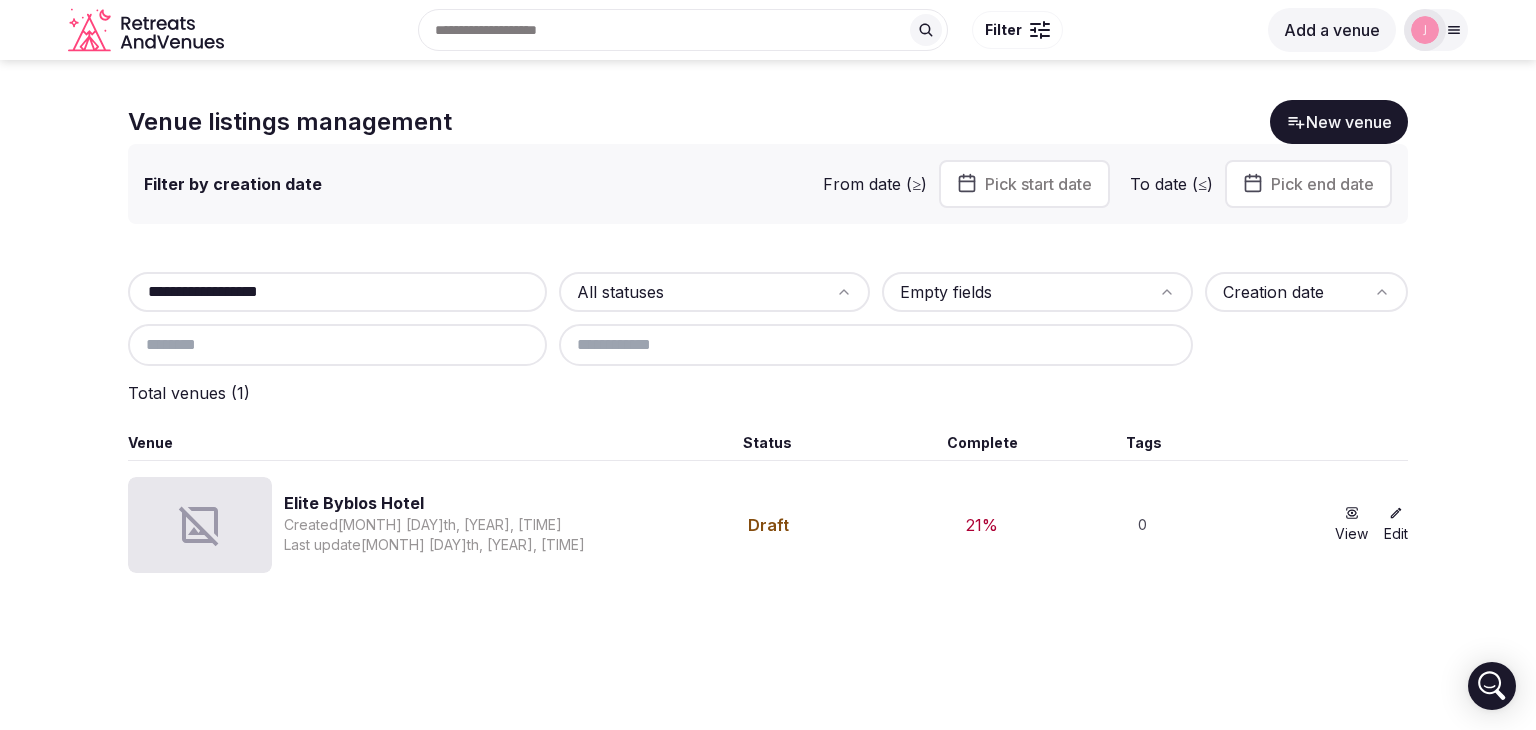 click on "Elite Byblos Hotel" at bounding box center (434, 503) 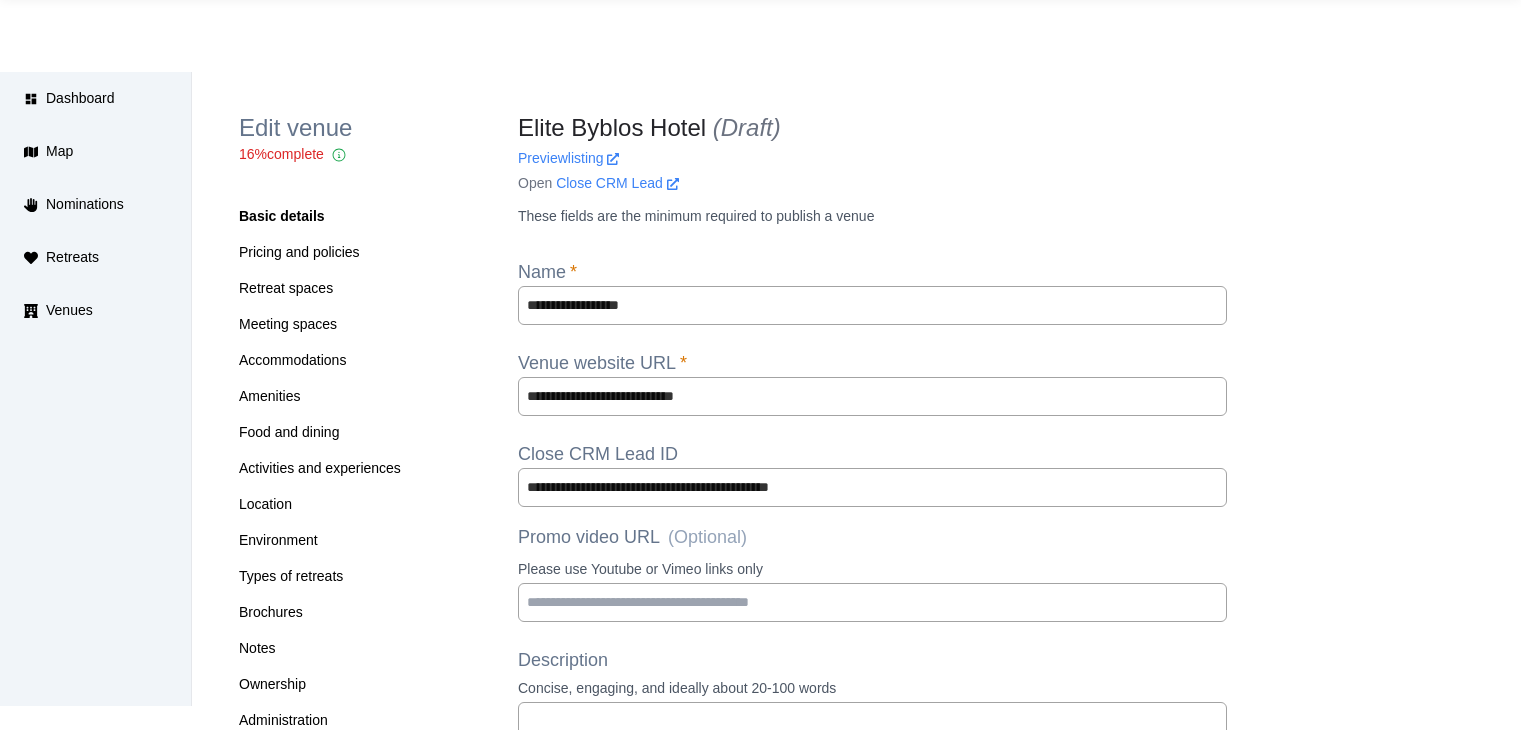 scroll, scrollTop: 1760, scrollLeft: 0, axis: vertical 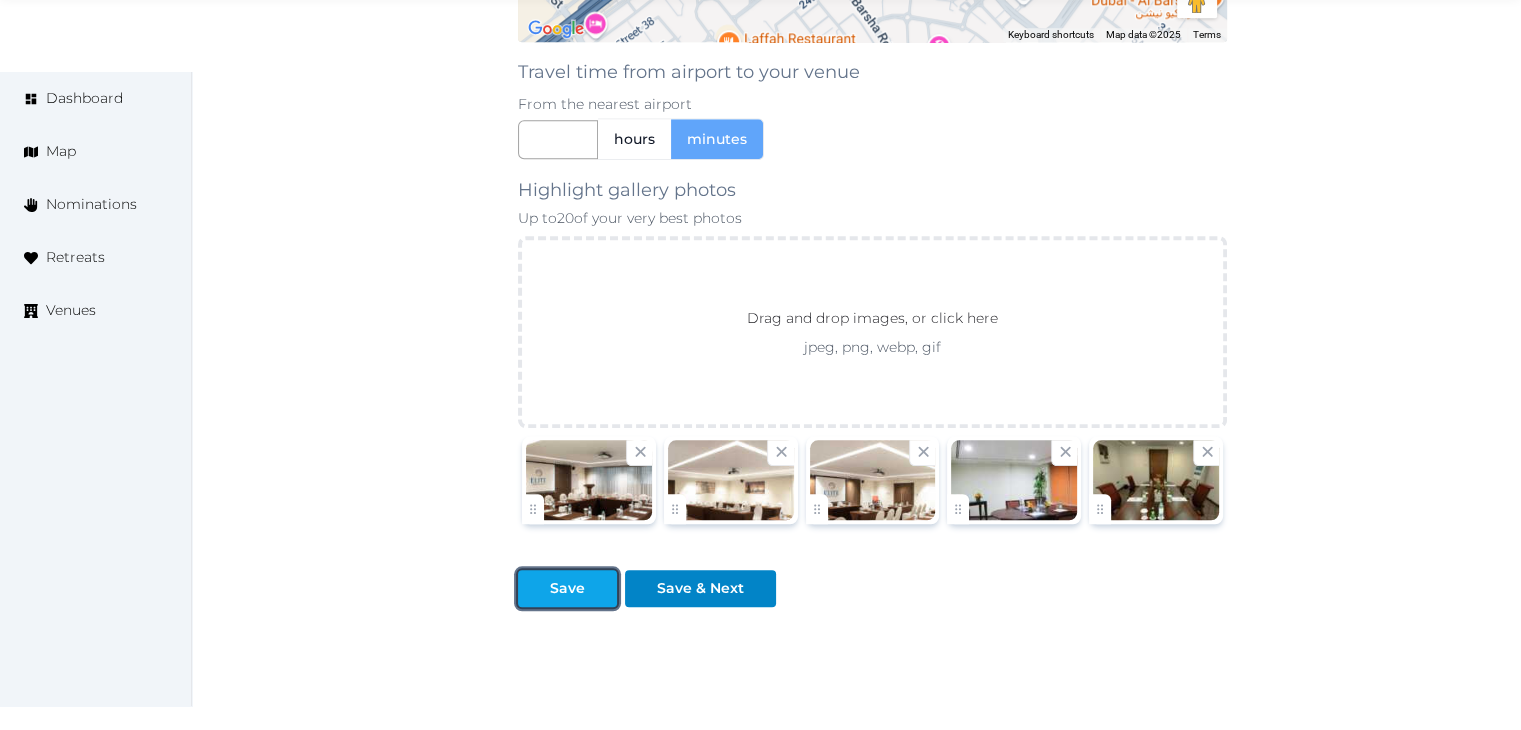 click on "Save" at bounding box center [567, 588] 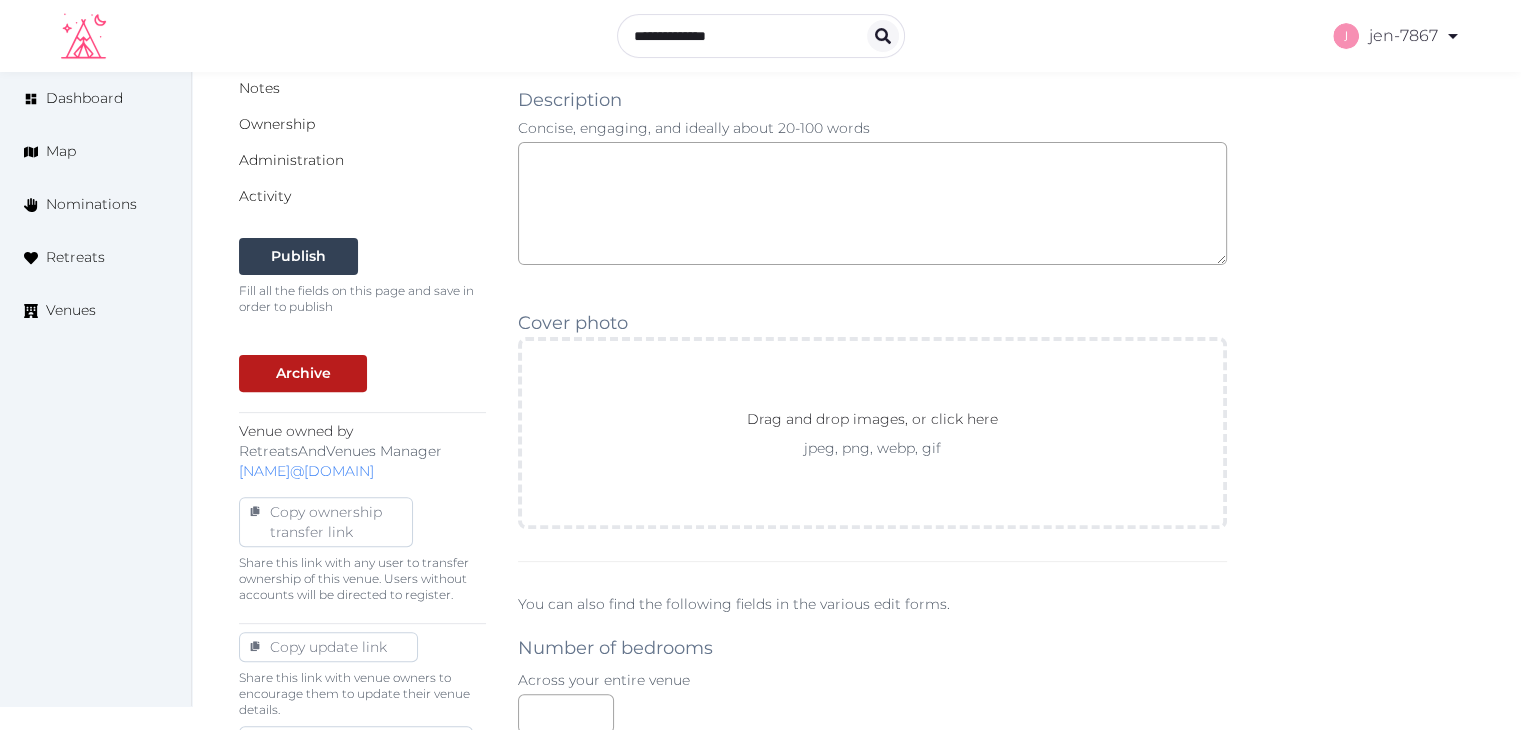 scroll, scrollTop: 0, scrollLeft: 0, axis: both 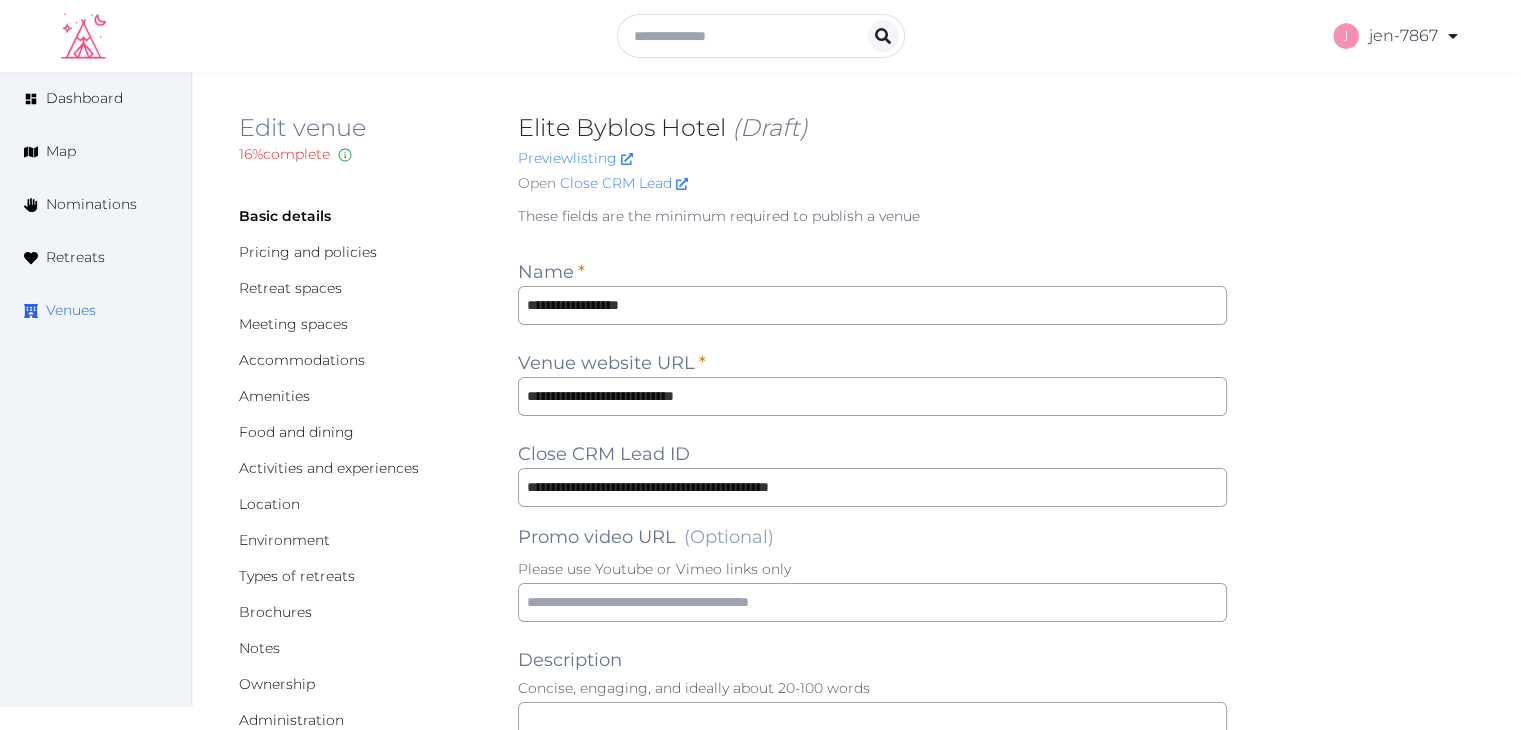 click on "Venues" at bounding box center (71, 310) 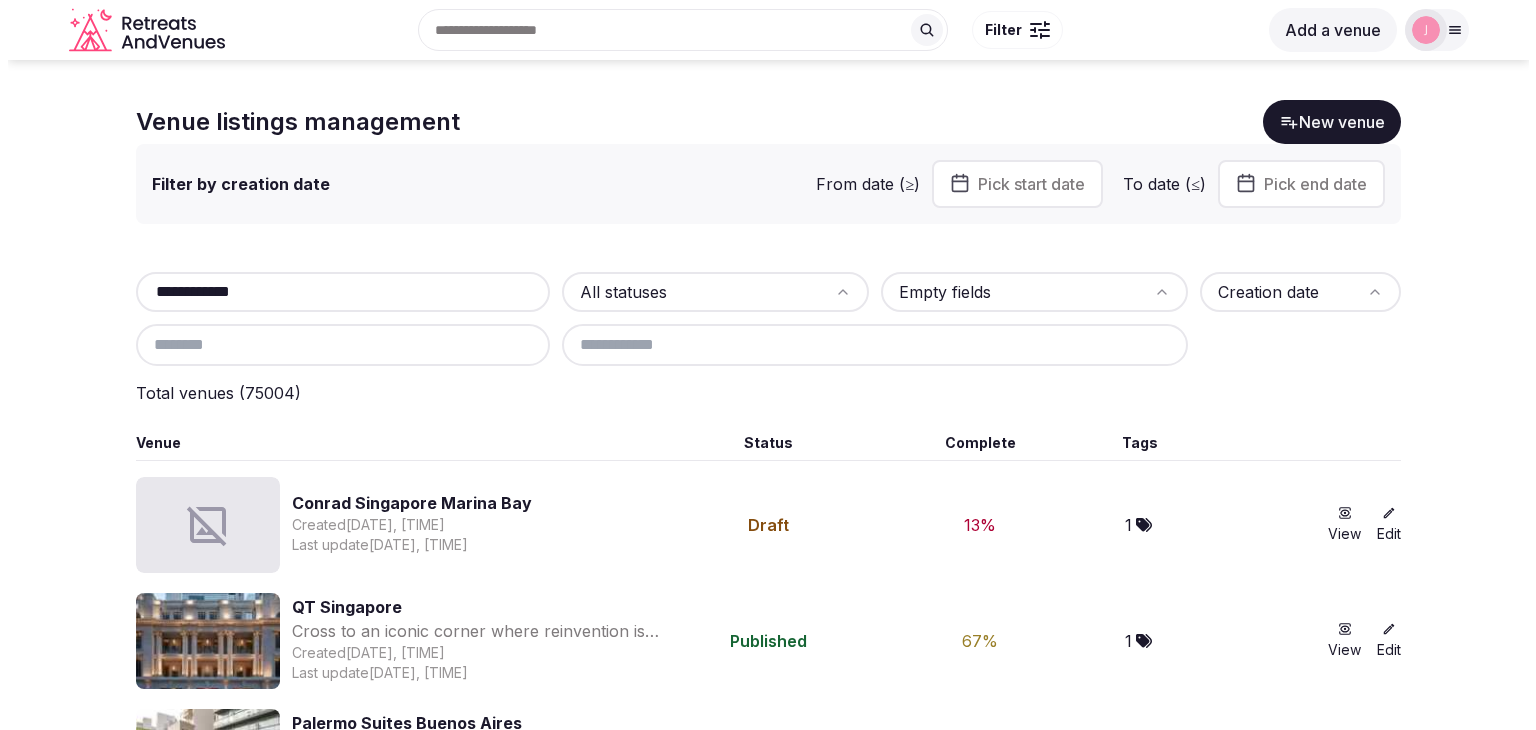scroll, scrollTop: 0, scrollLeft: 0, axis: both 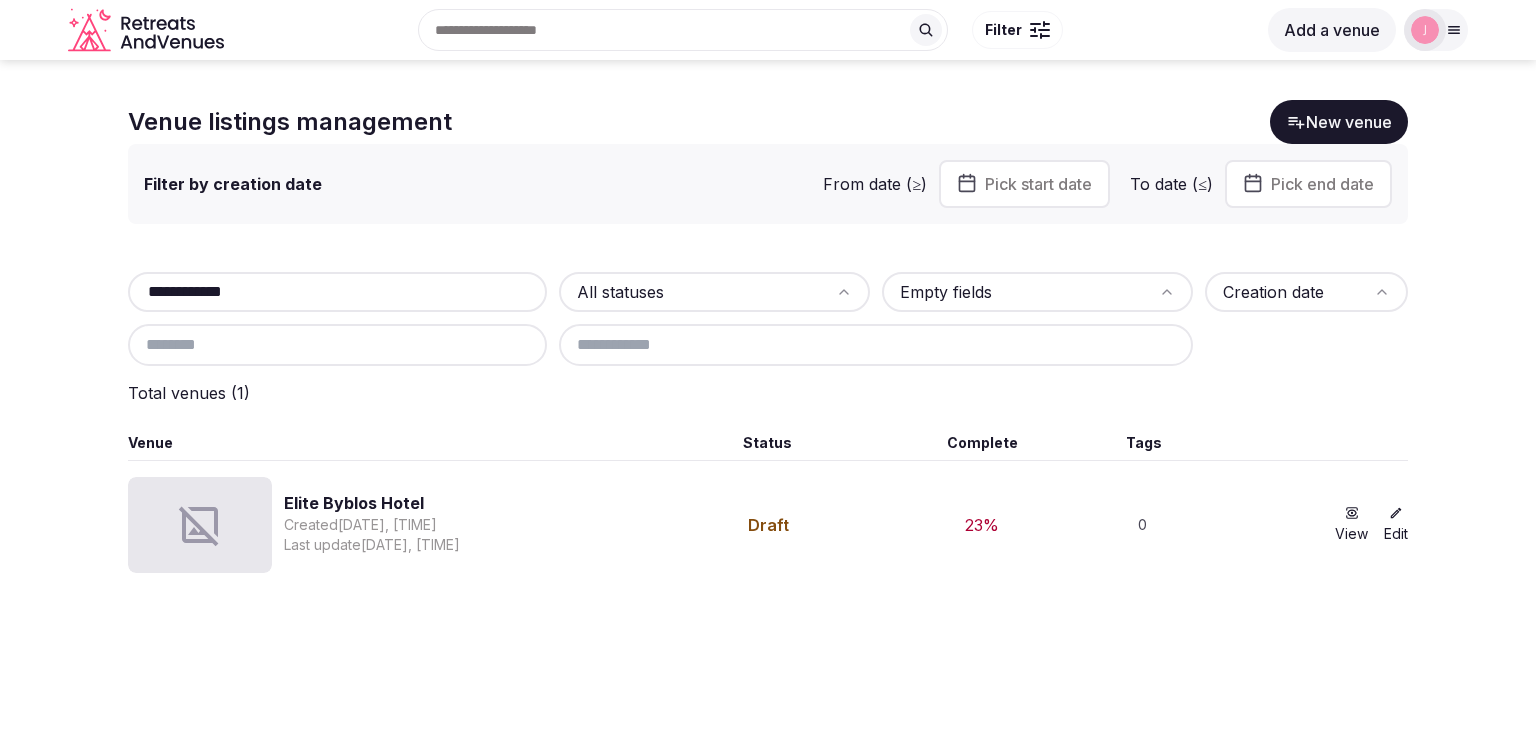 drag, startPoint x: 316, startPoint y: 281, endPoint x: 44, endPoint y: 267, distance: 272.36005 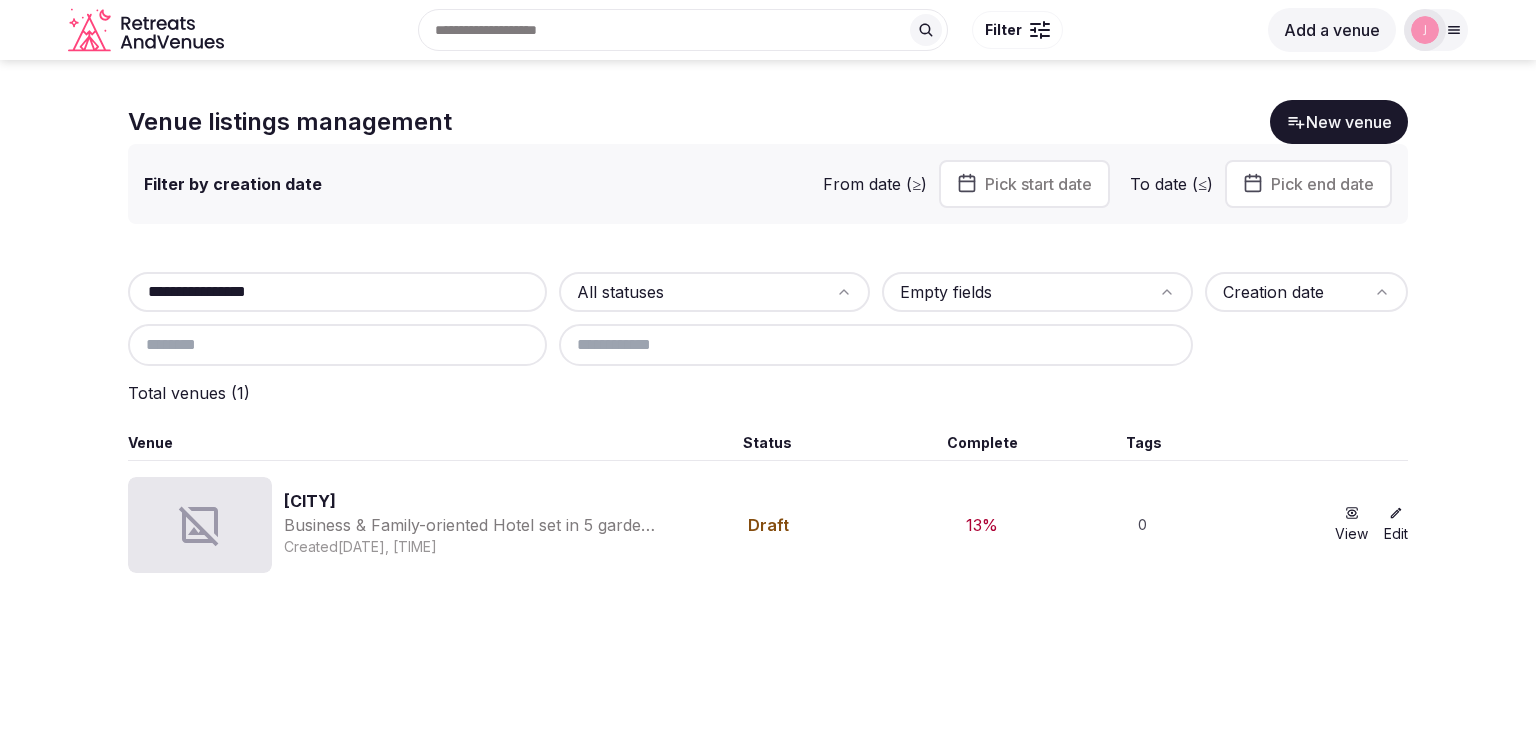 type on "**********" 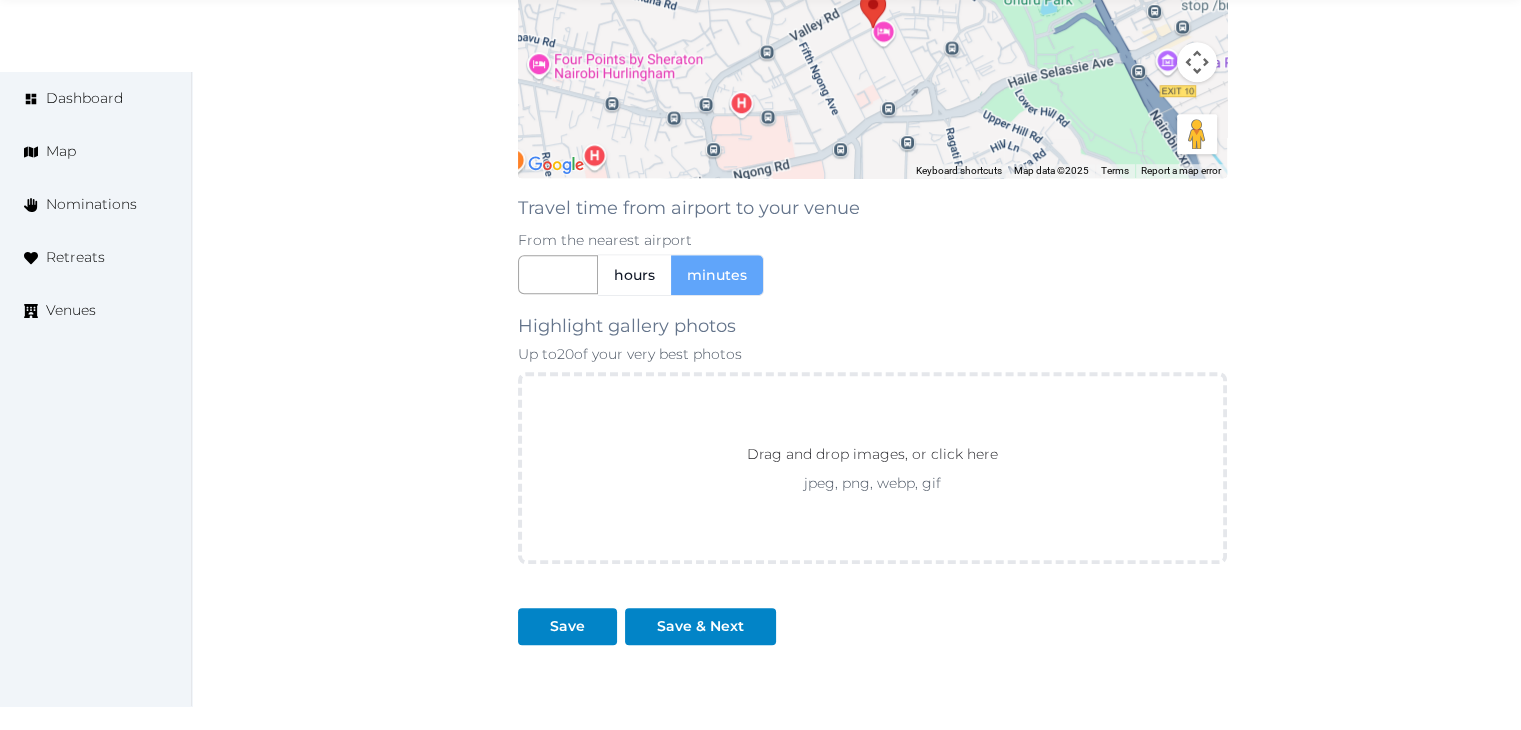 scroll, scrollTop: 1760, scrollLeft: 0, axis: vertical 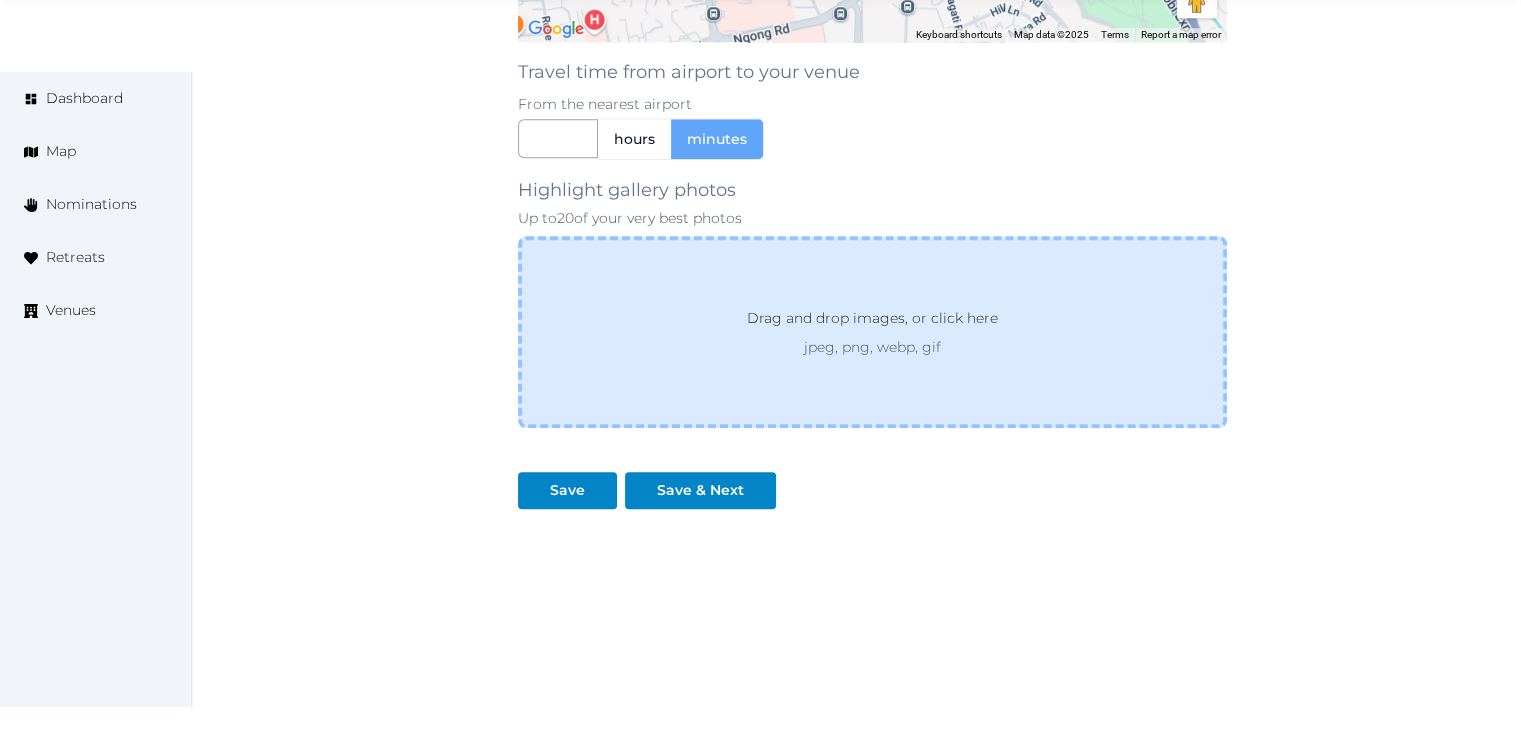 click on "jpeg, png, webp, gif" at bounding box center [872, 347] 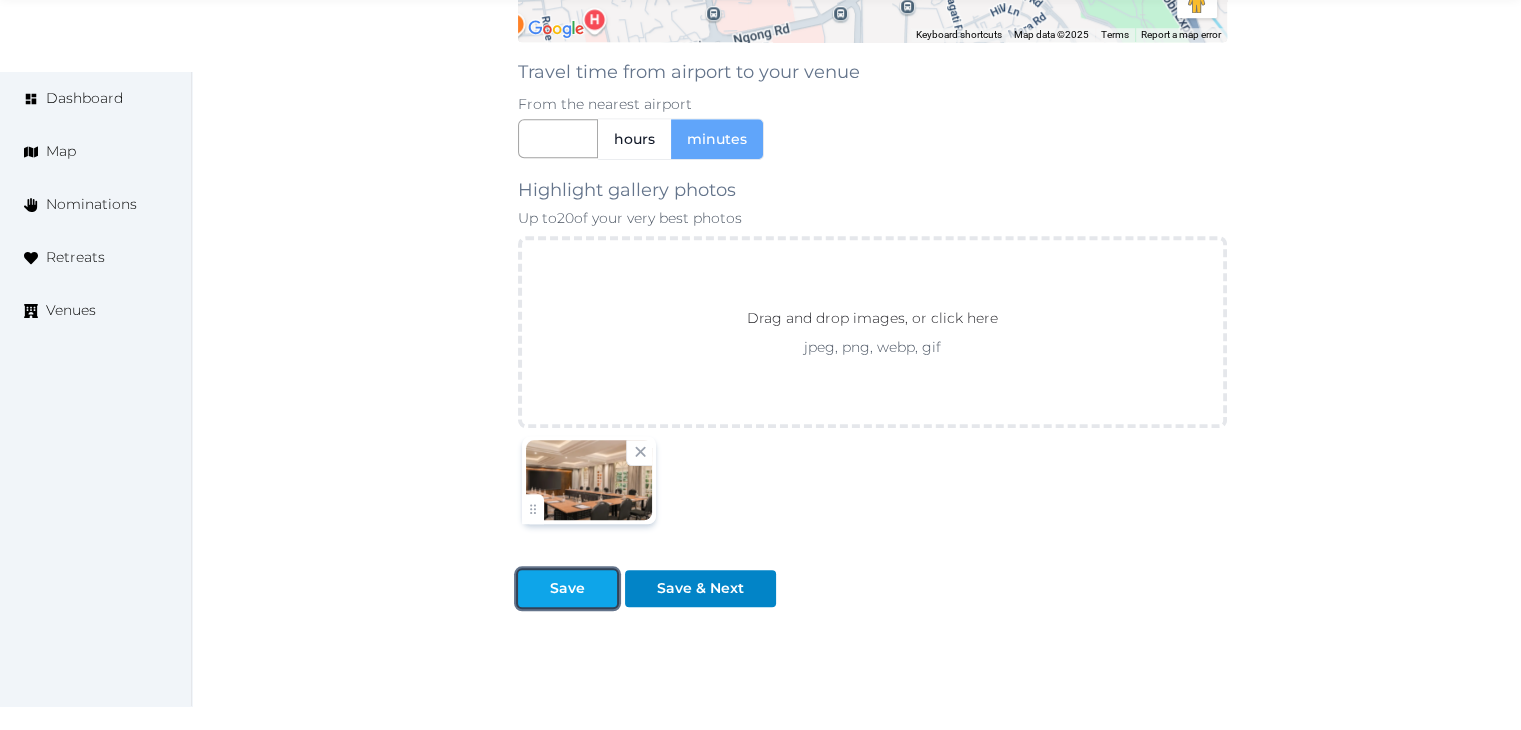 click at bounding box center [534, 588] 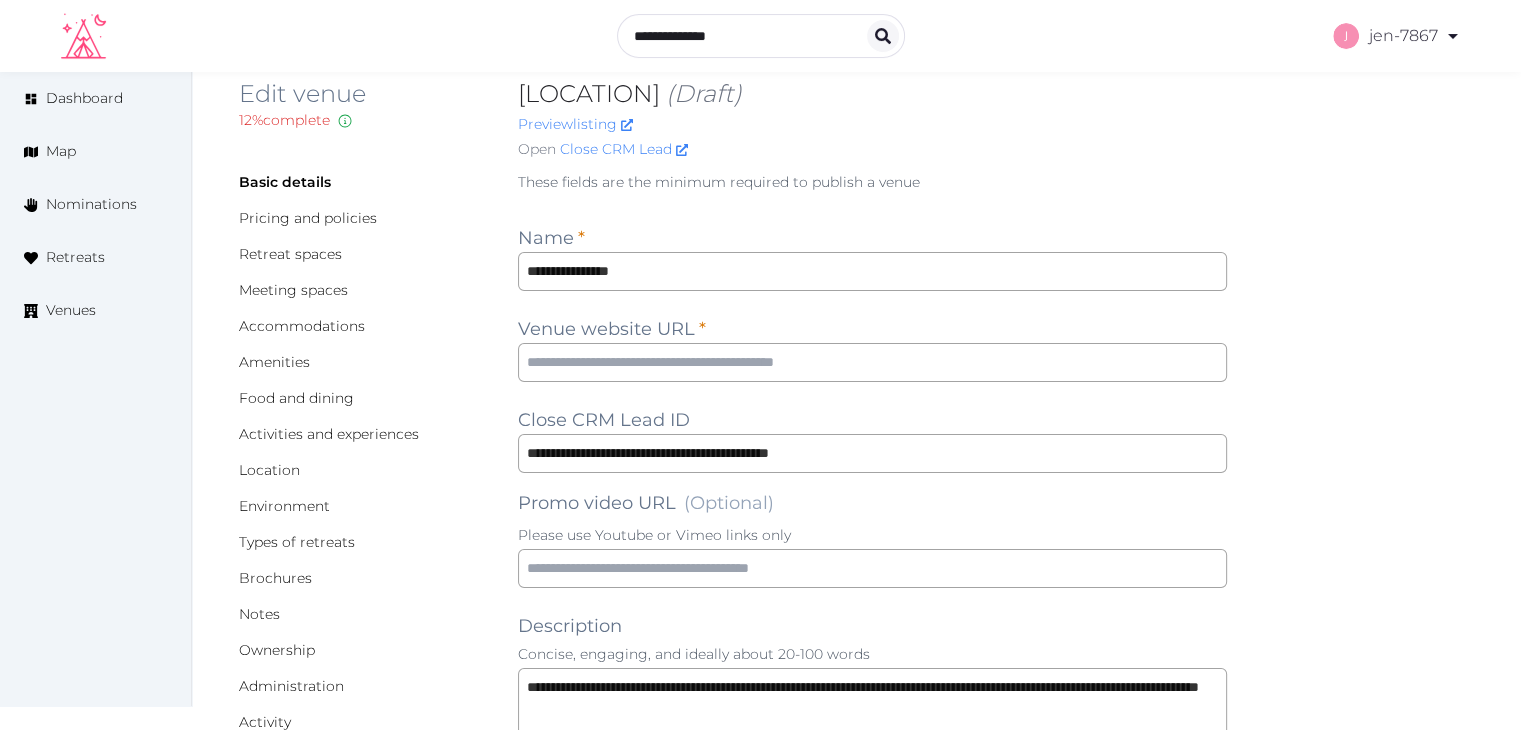 scroll, scrollTop: 0, scrollLeft: 0, axis: both 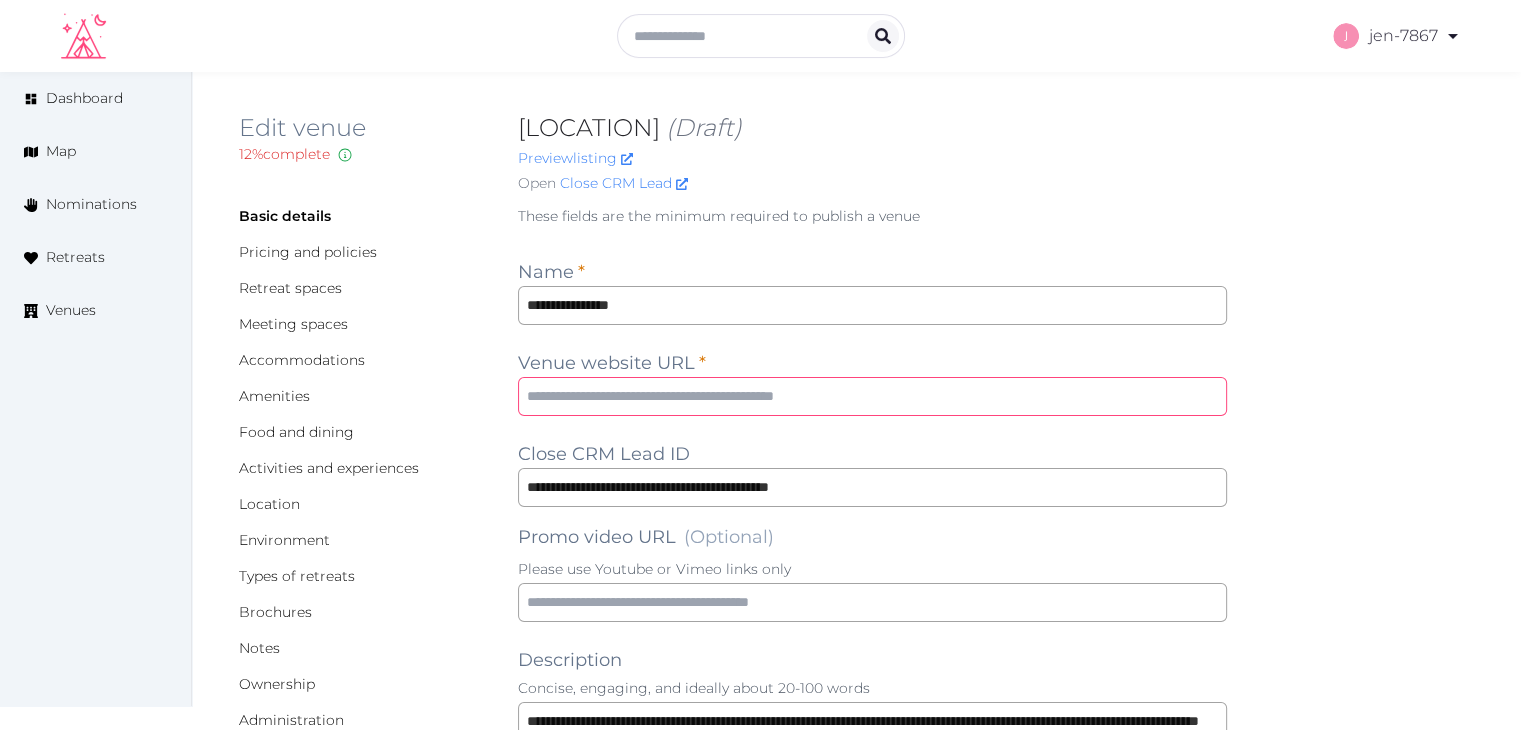 click at bounding box center [872, 396] 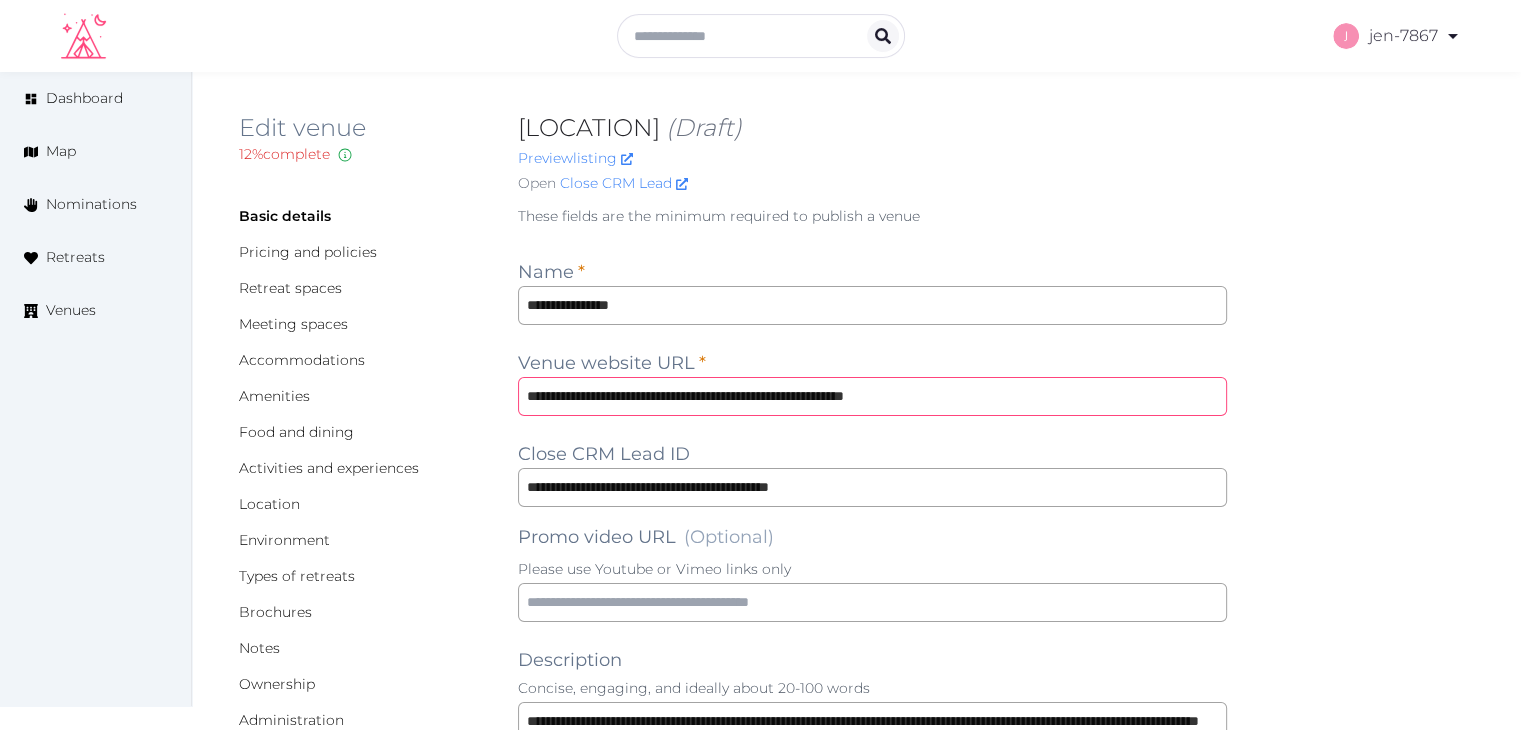 type on "**********" 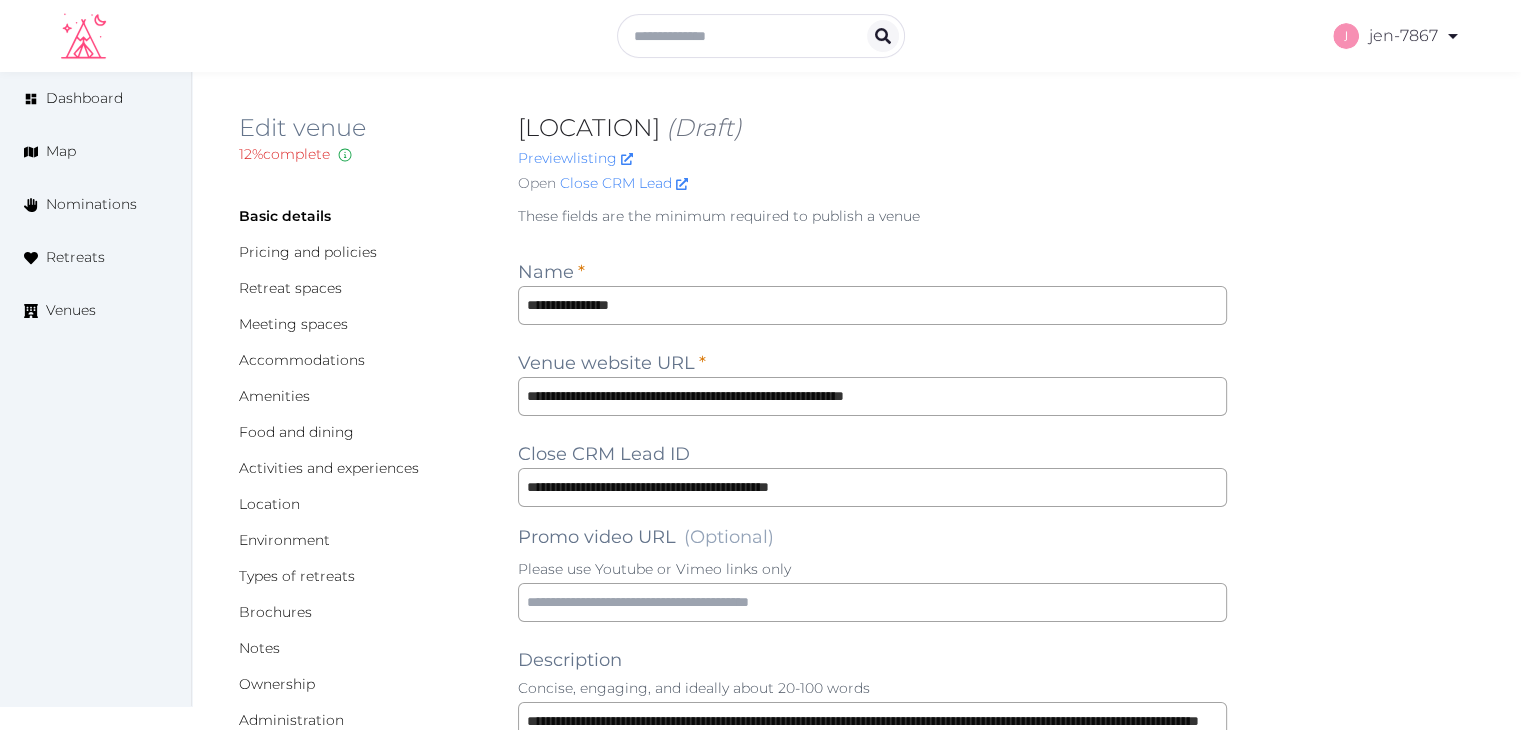 click on "**********" at bounding box center [856, 1399] 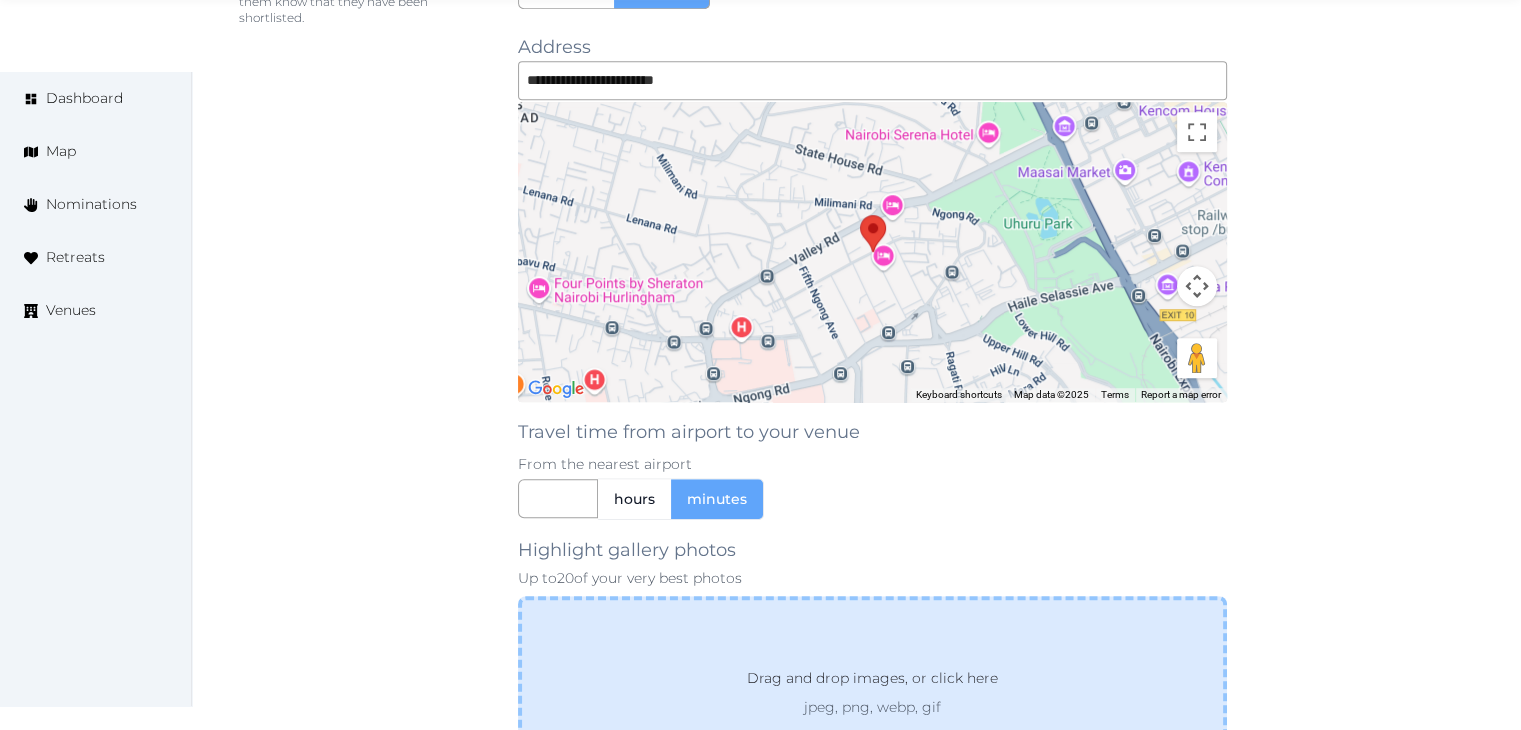 scroll, scrollTop: 1700, scrollLeft: 0, axis: vertical 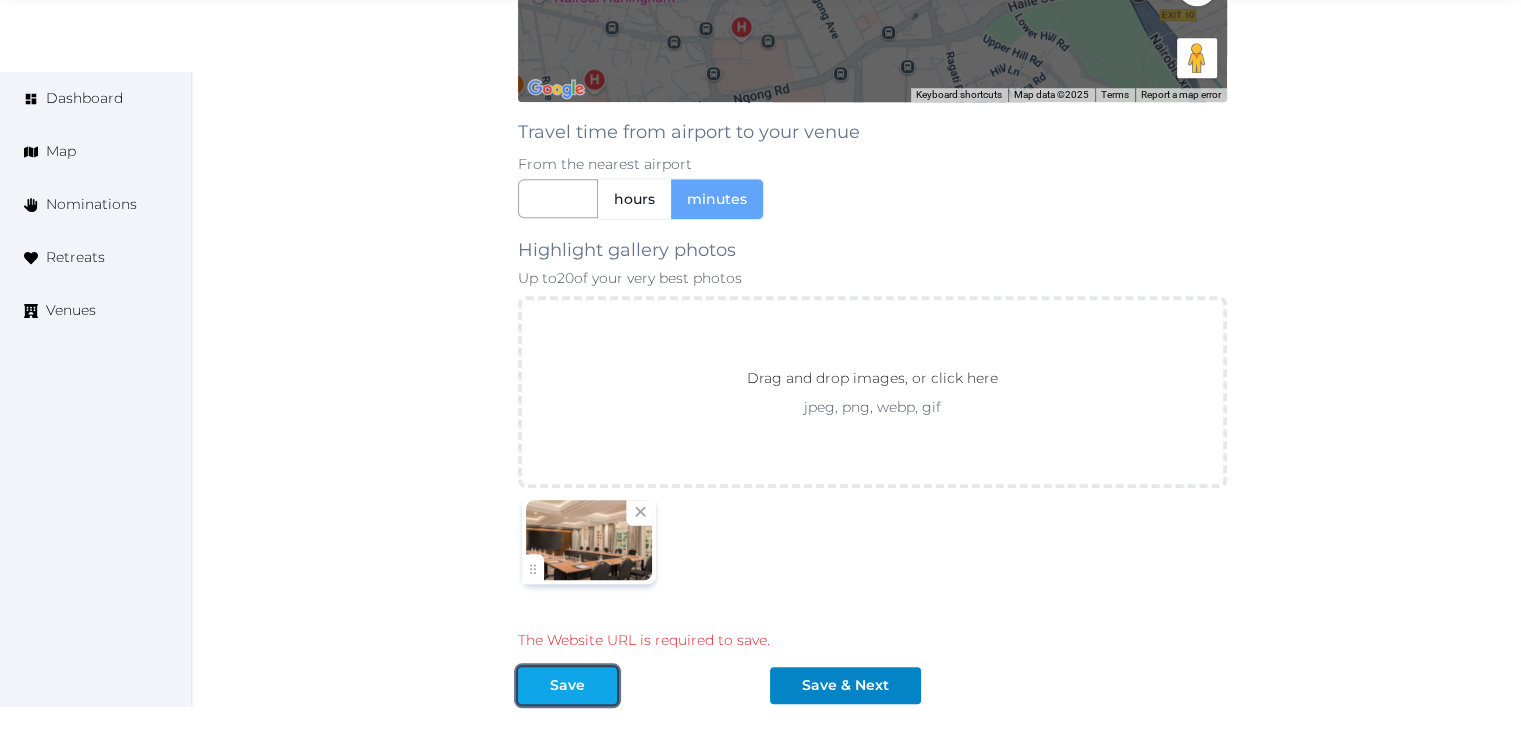 click on "Save" at bounding box center [567, 685] 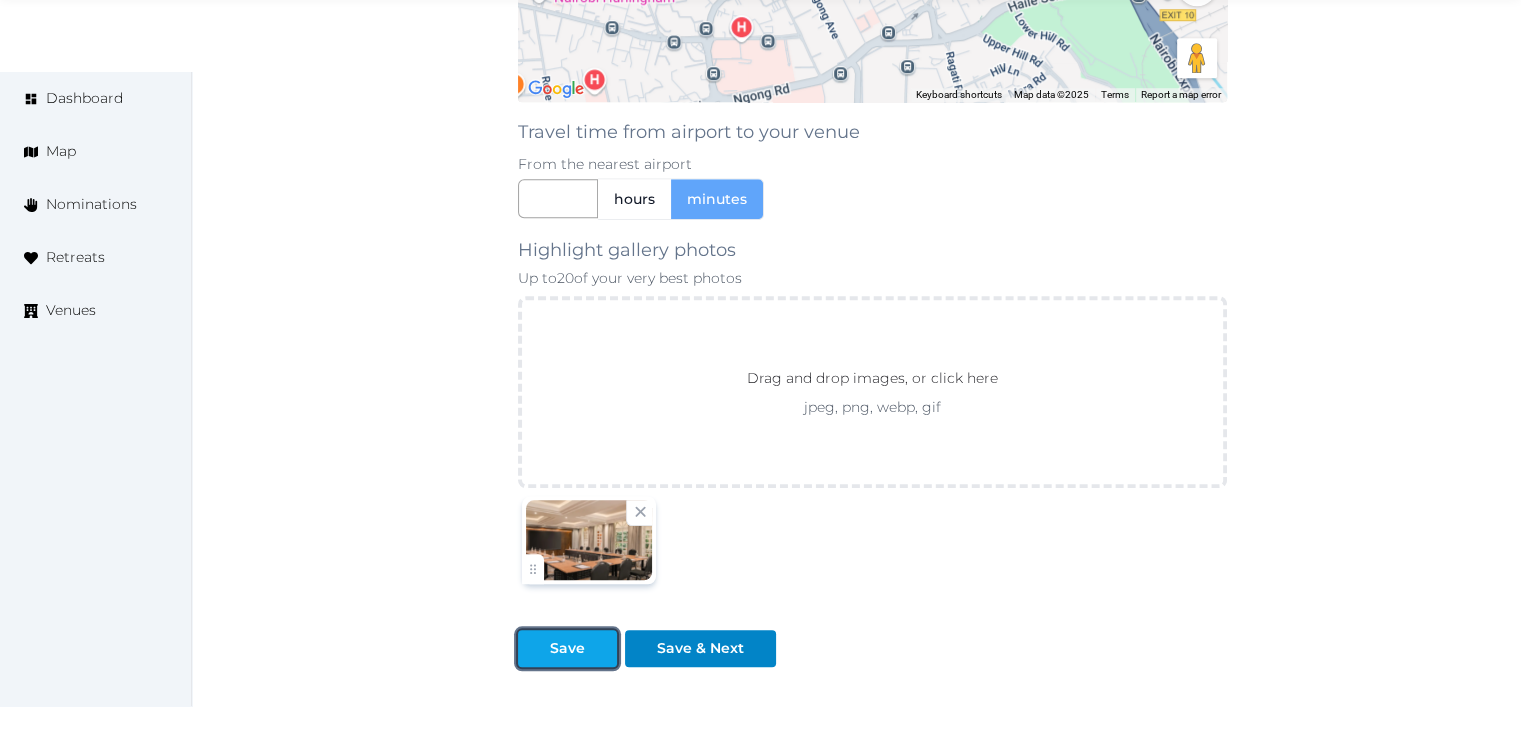 click on "Save" at bounding box center (567, 648) 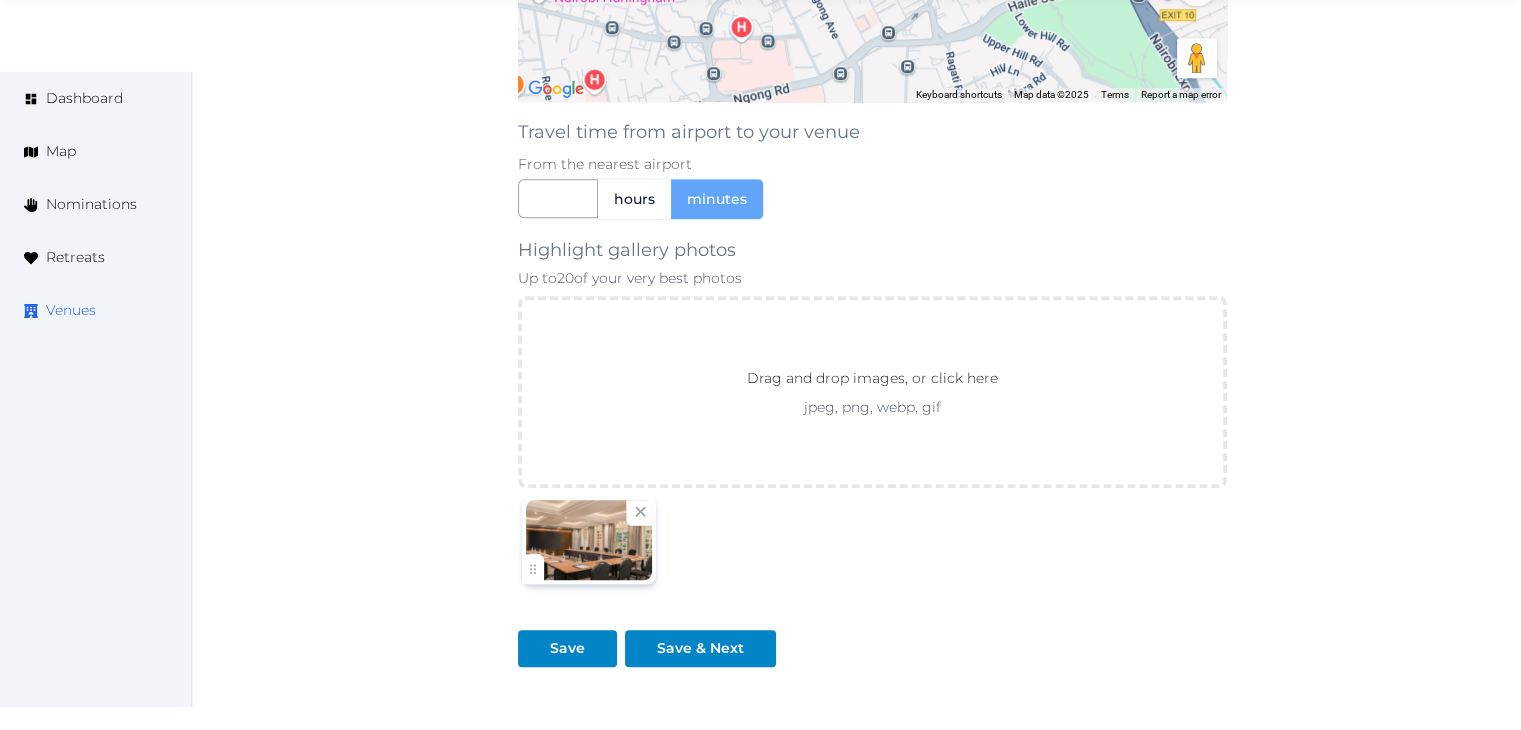 click on "Venues" at bounding box center [71, 310] 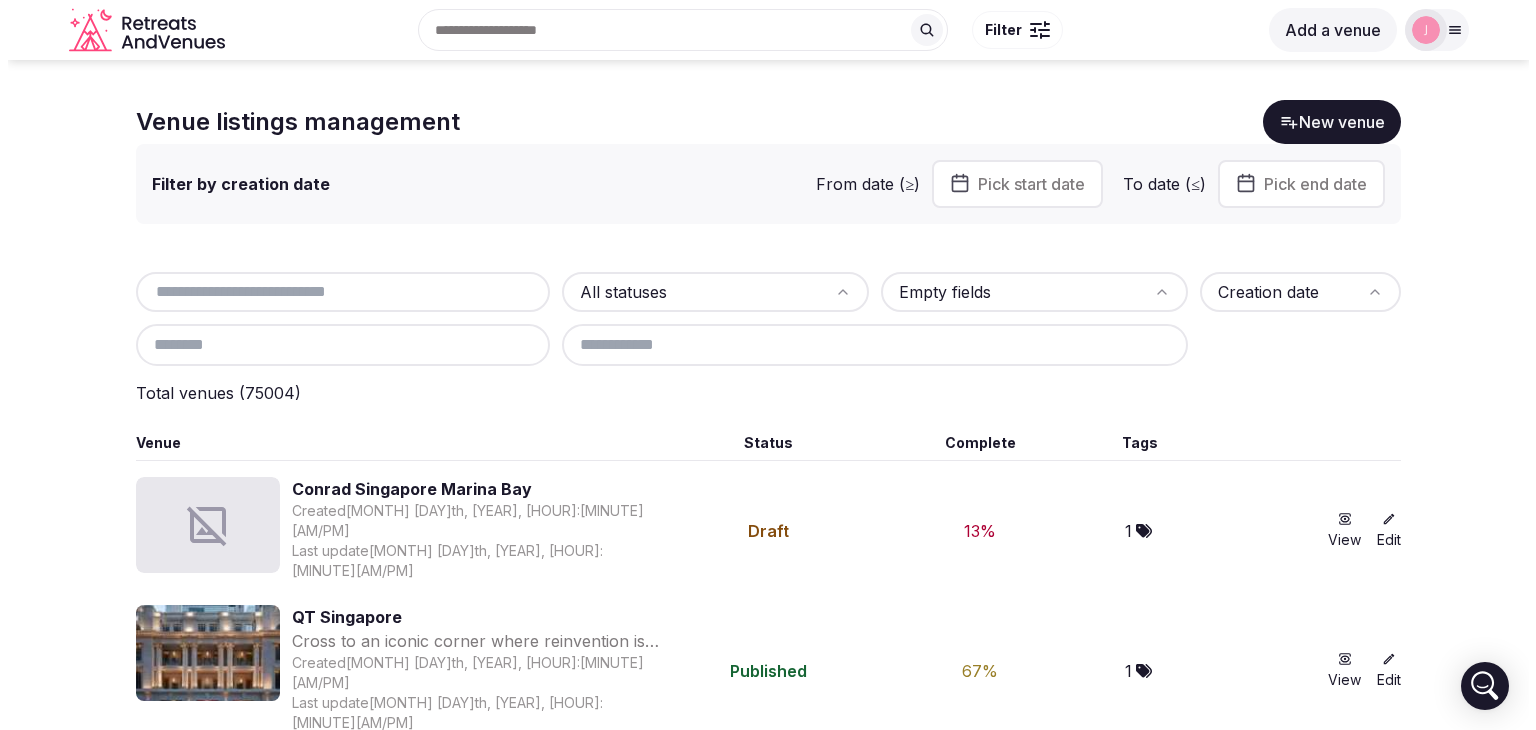 scroll, scrollTop: 0, scrollLeft: 0, axis: both 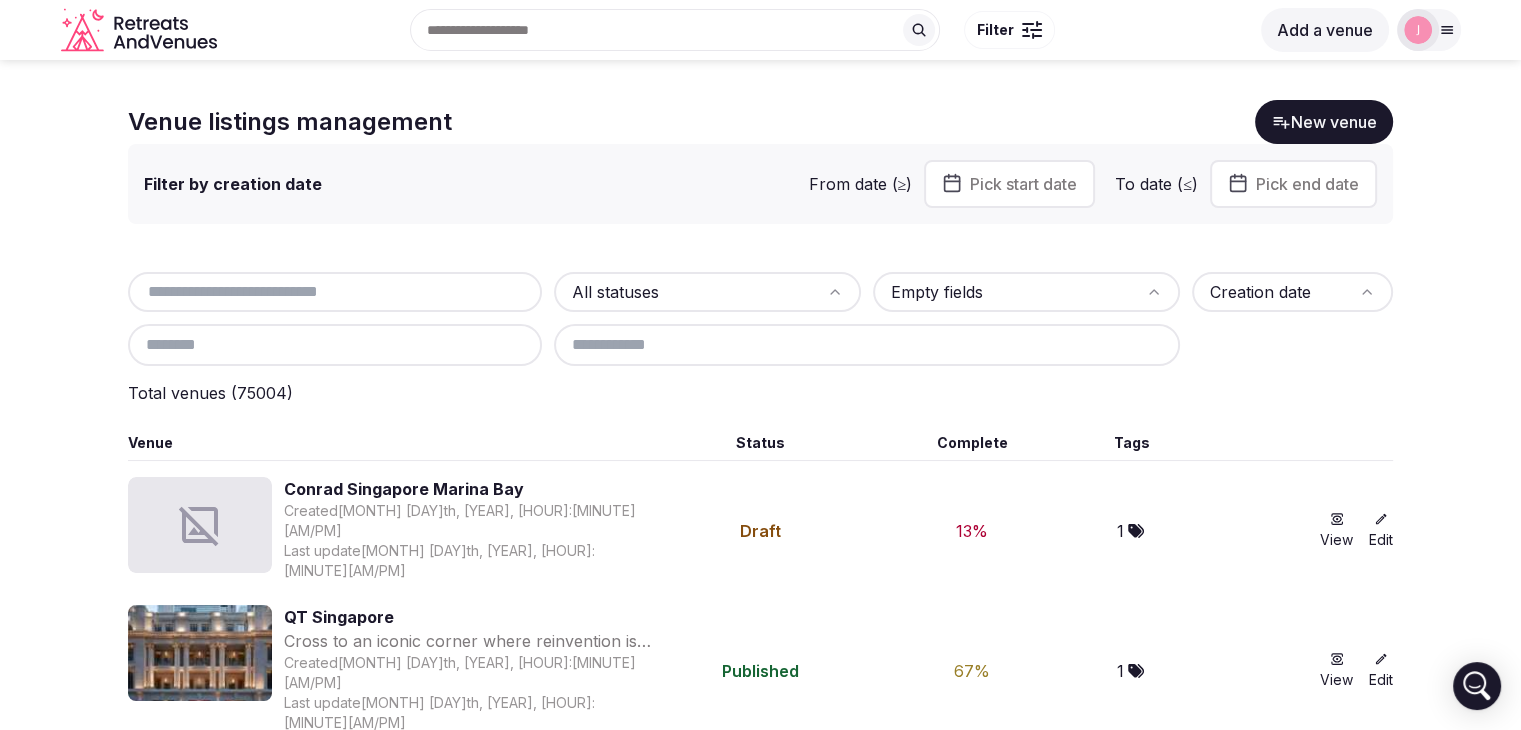 click at bounding box center (335, 292) 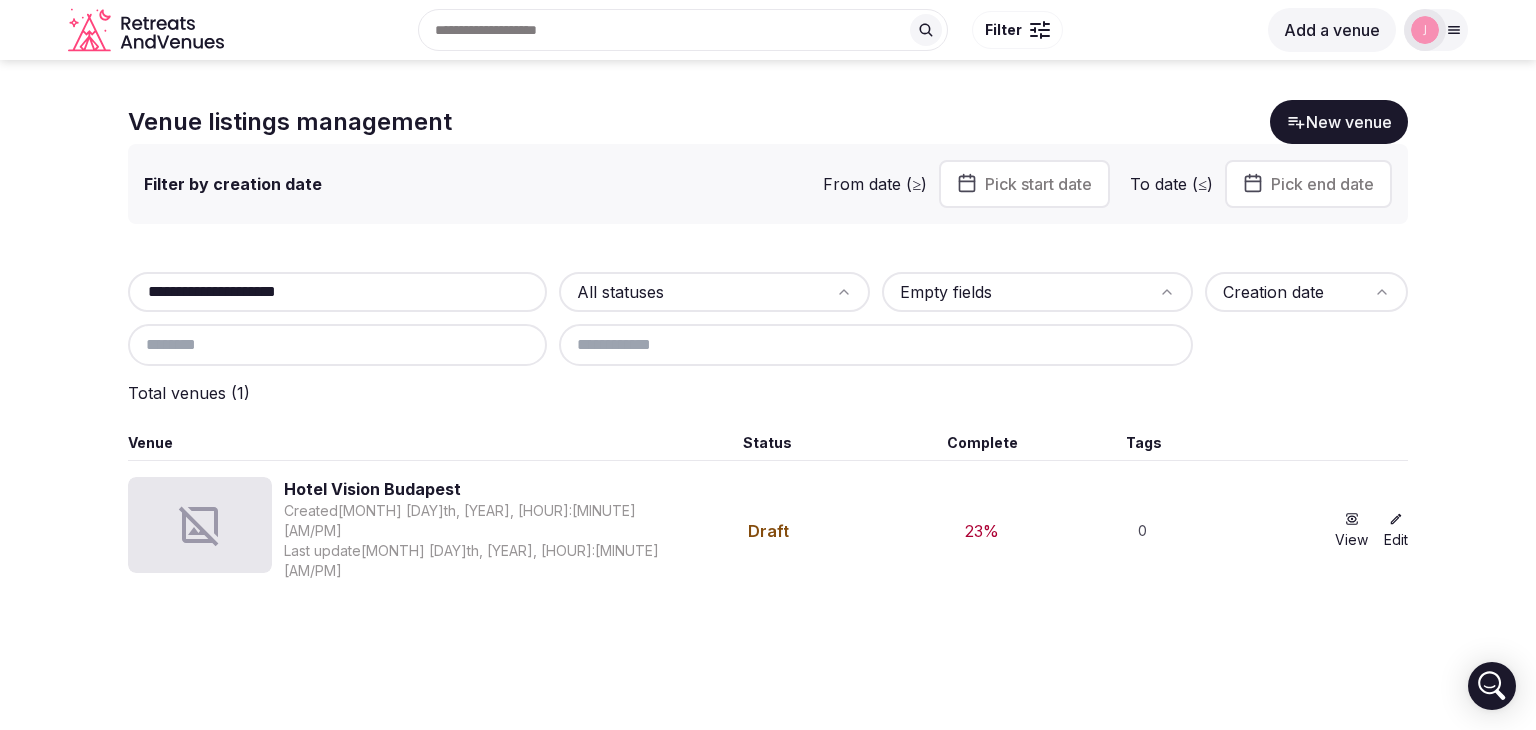 type on "**********" 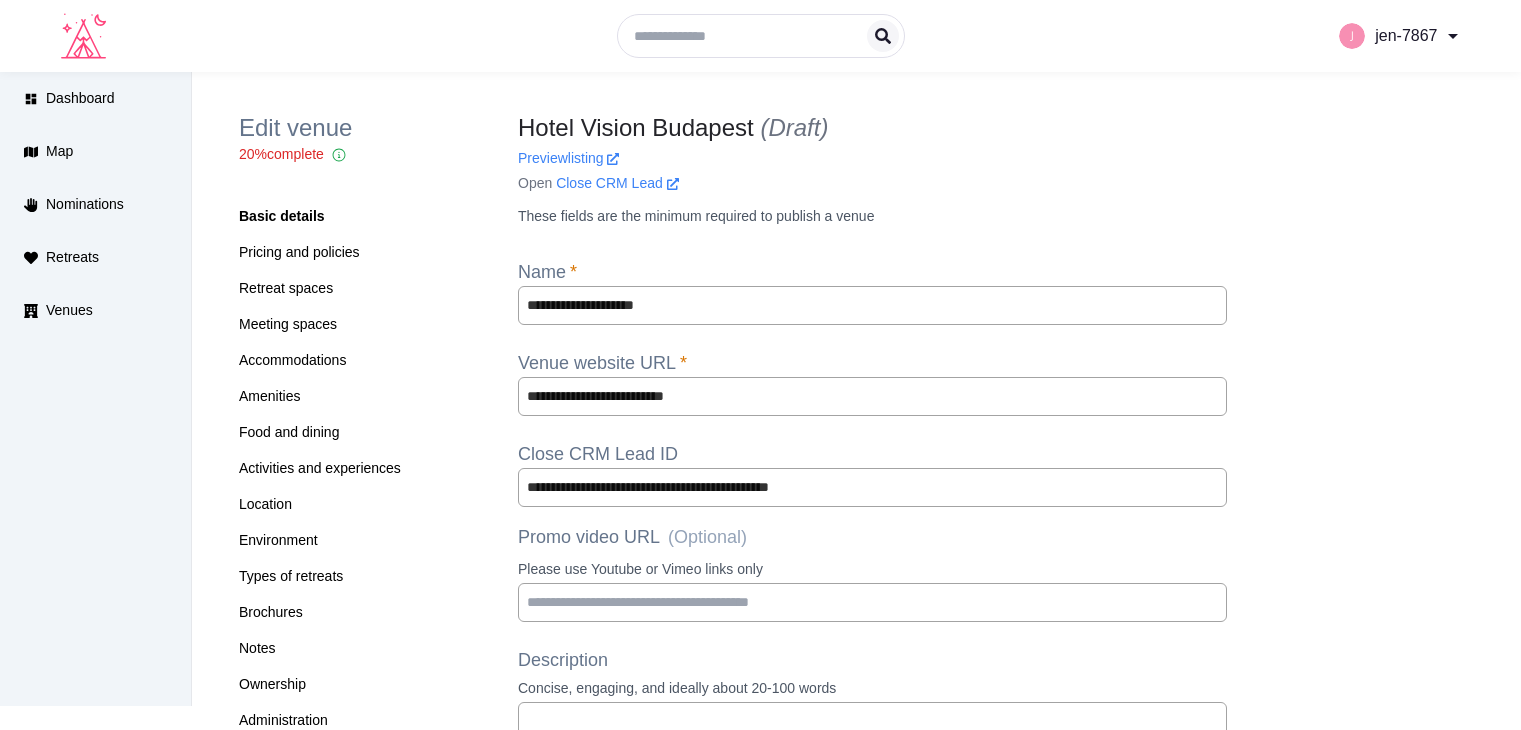 scroll, scrollTop: 0, scrollLeft: 0, axis: both 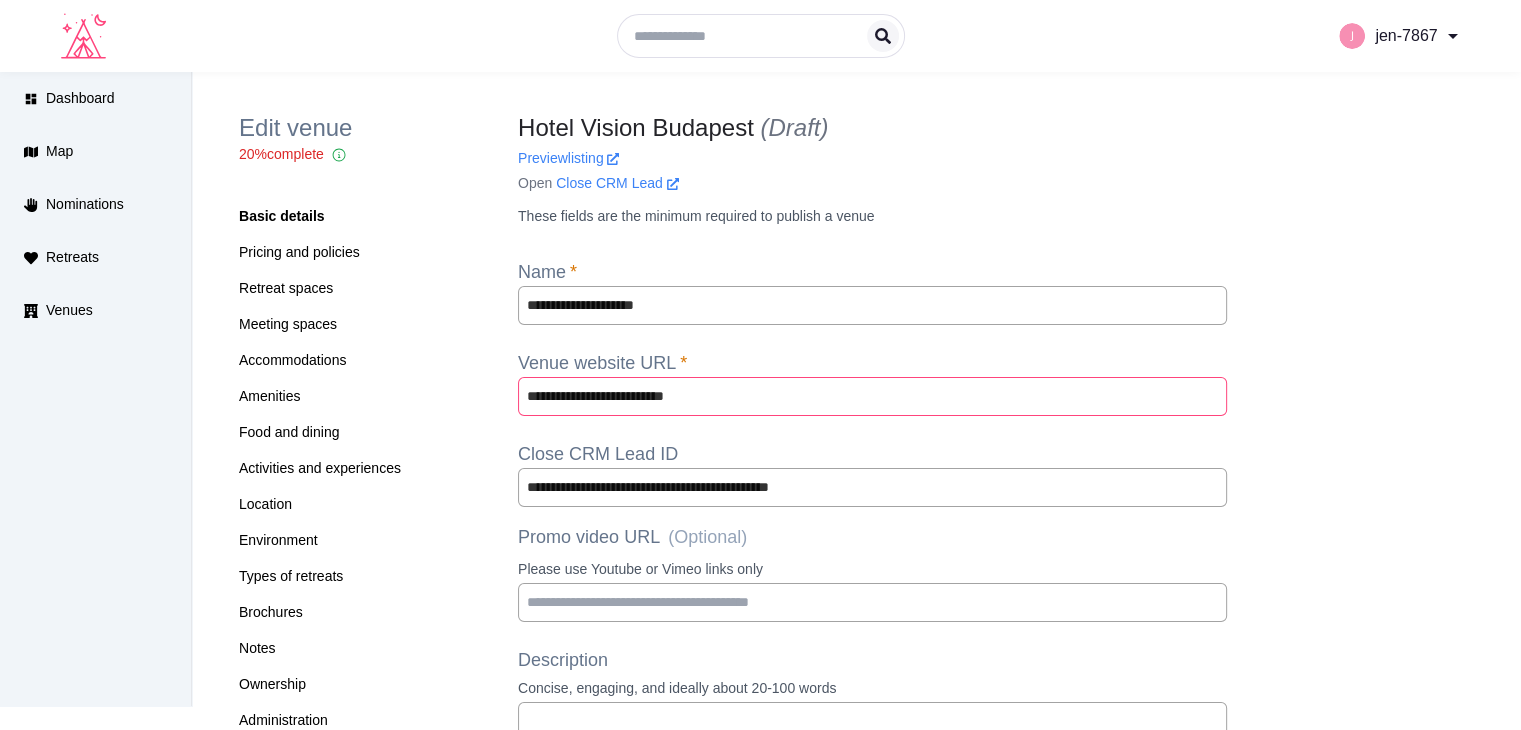 click on "**********" at bounding box center [872, 396] 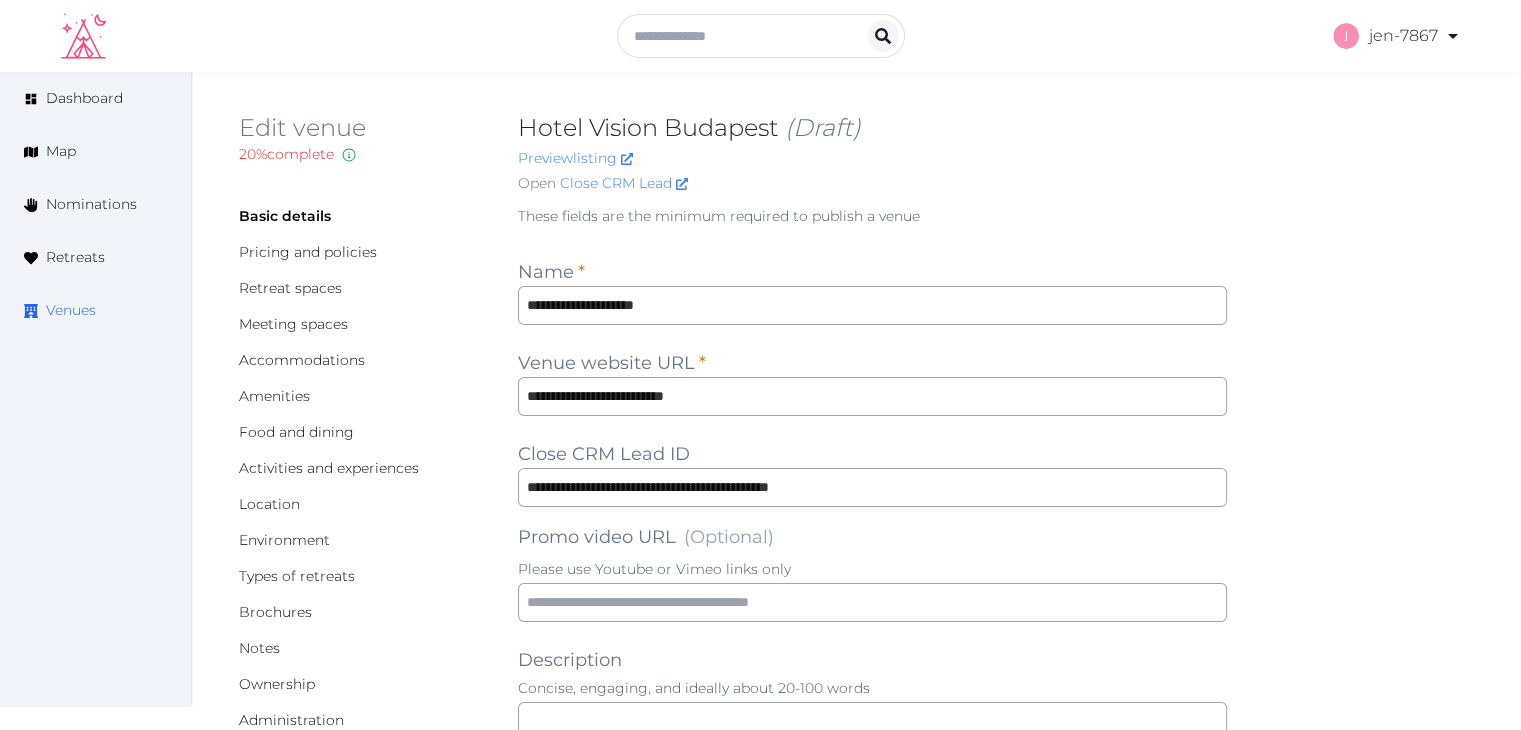 click on "Venues" at bounding box center (71, 310) 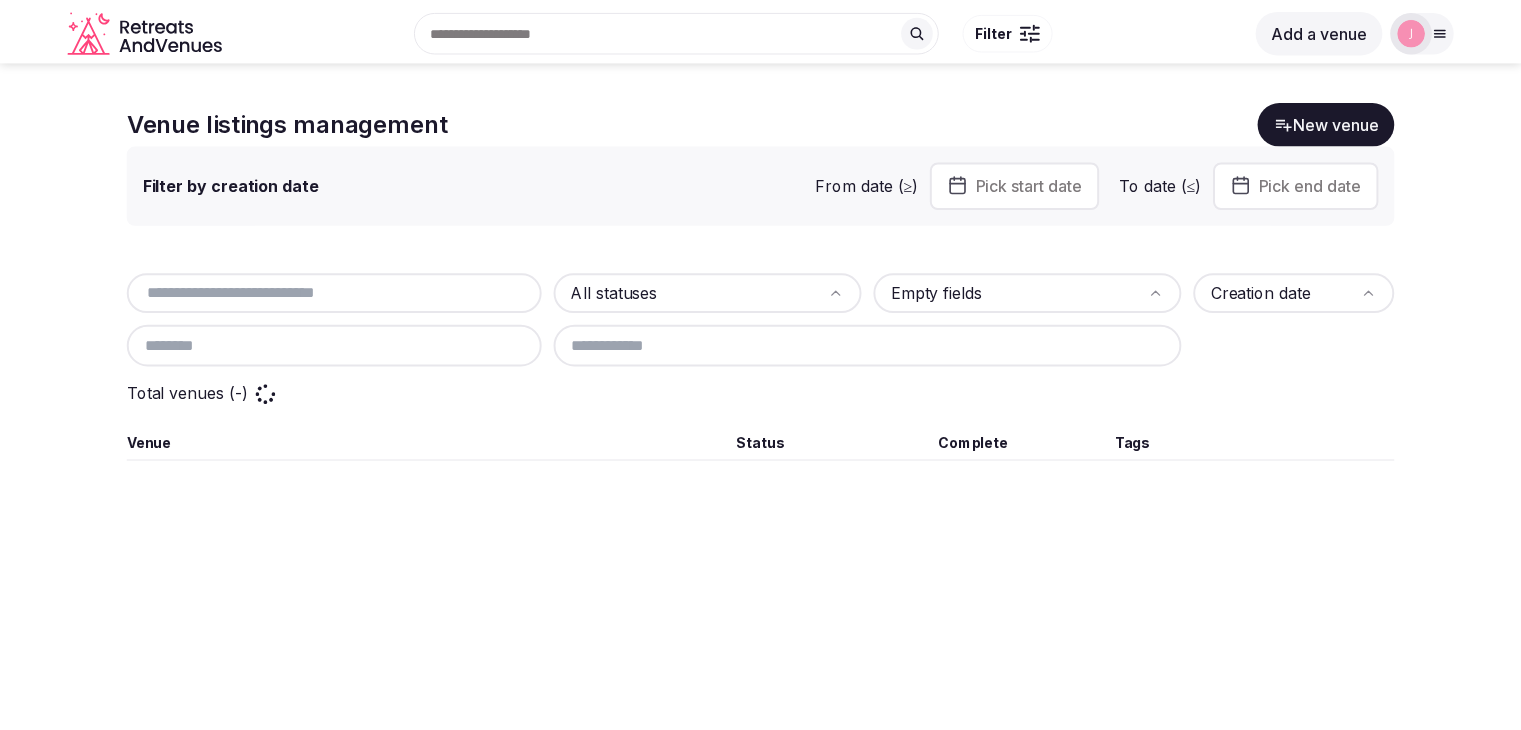 scroll, scrollTop: 0, scrollLeft: 0, axis: both 